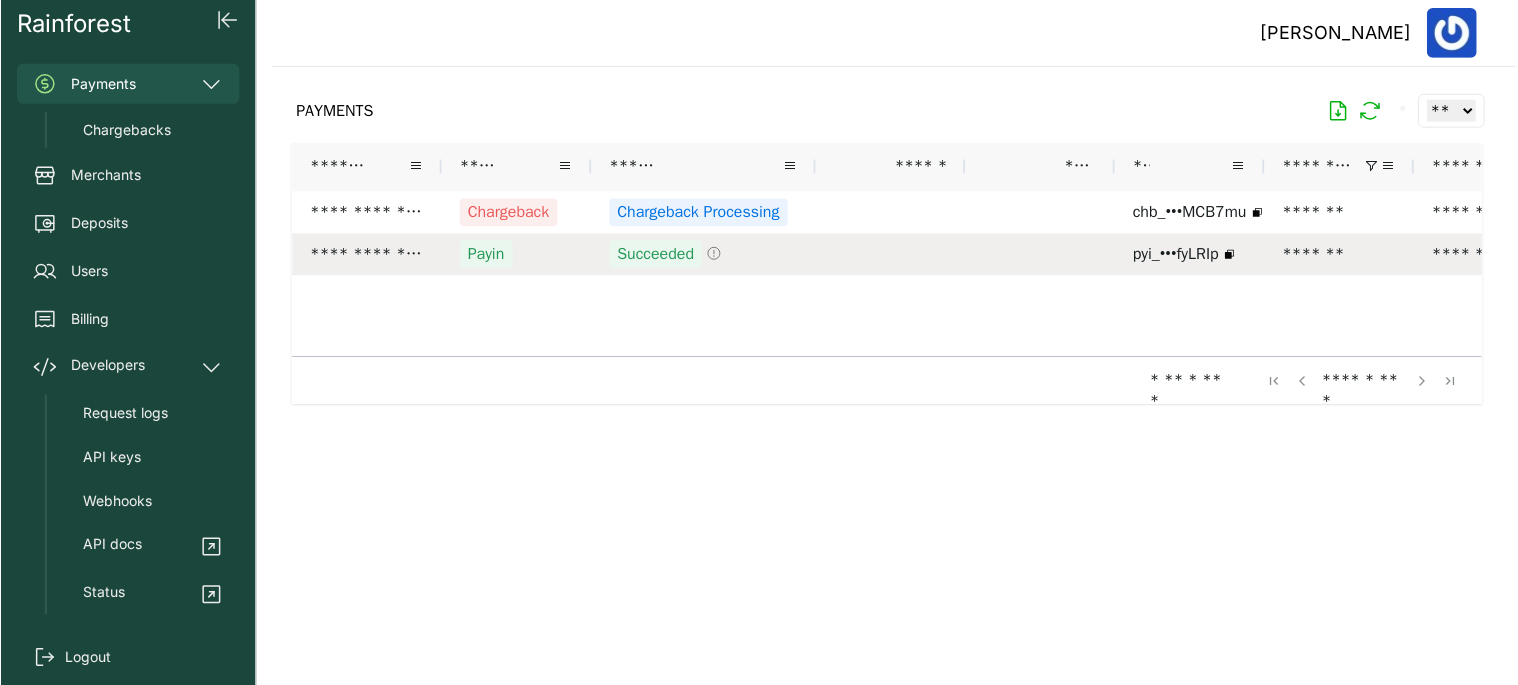 scroll, scrollTop: 0, scrollLeft: 0, axis: both 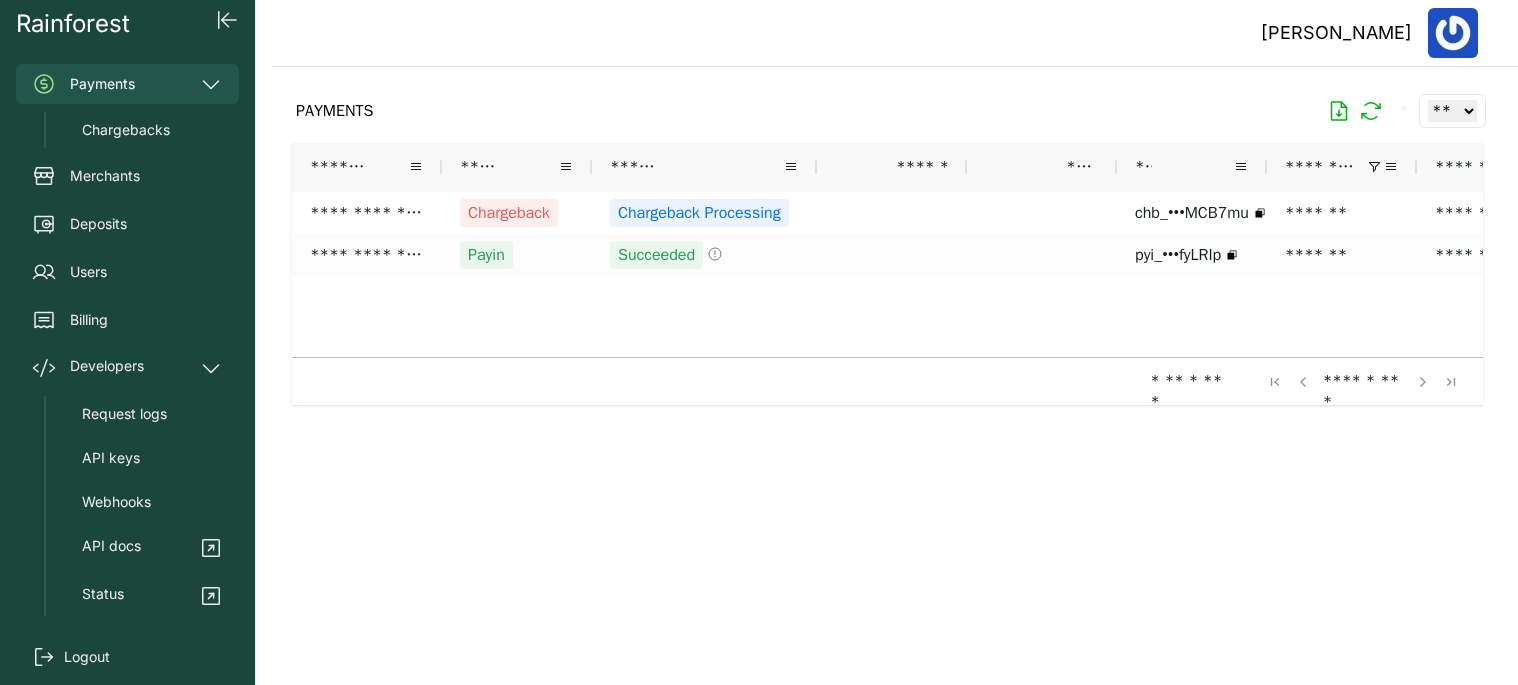 click at bounding box center (887, 360) 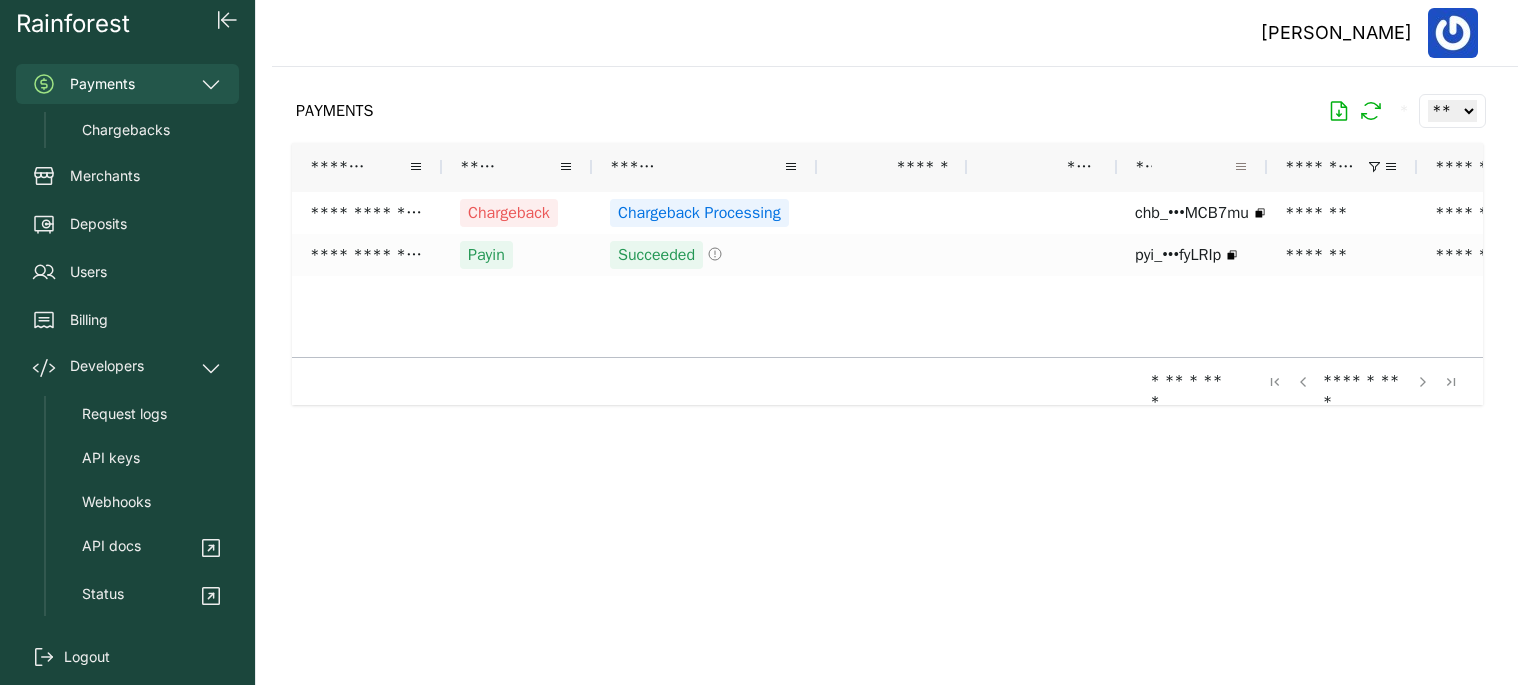 click at bounding box center [1241, 167] 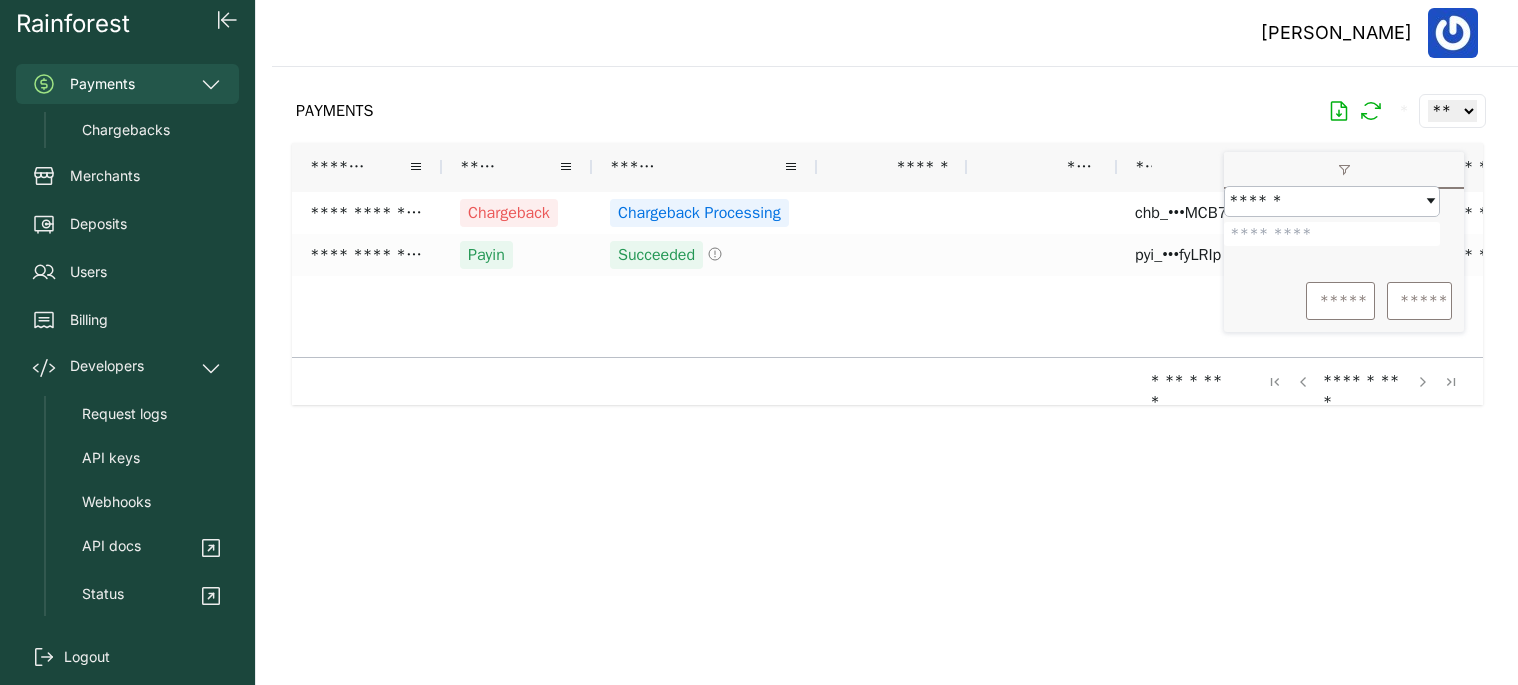 click at bounding box center (1332, 234) 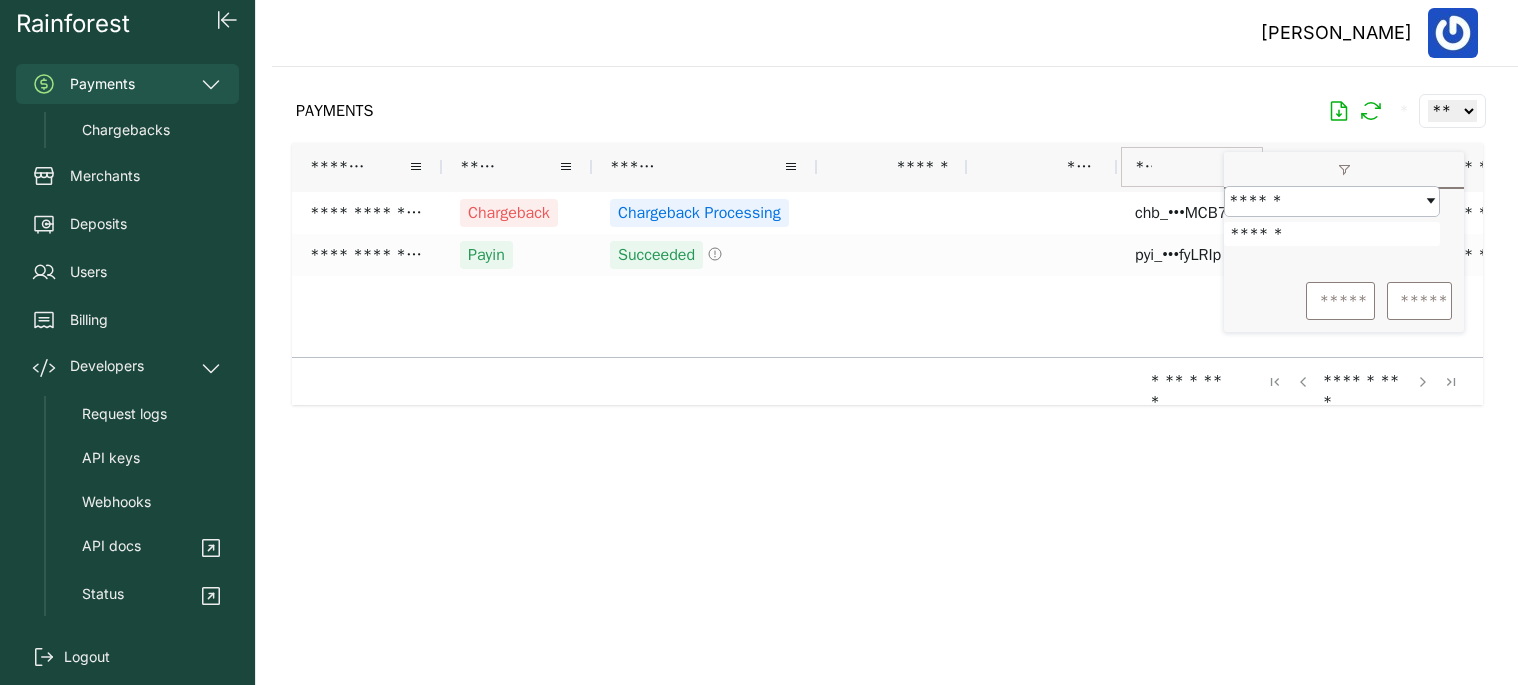 click on "*****" at bounding box center [1340, 301] 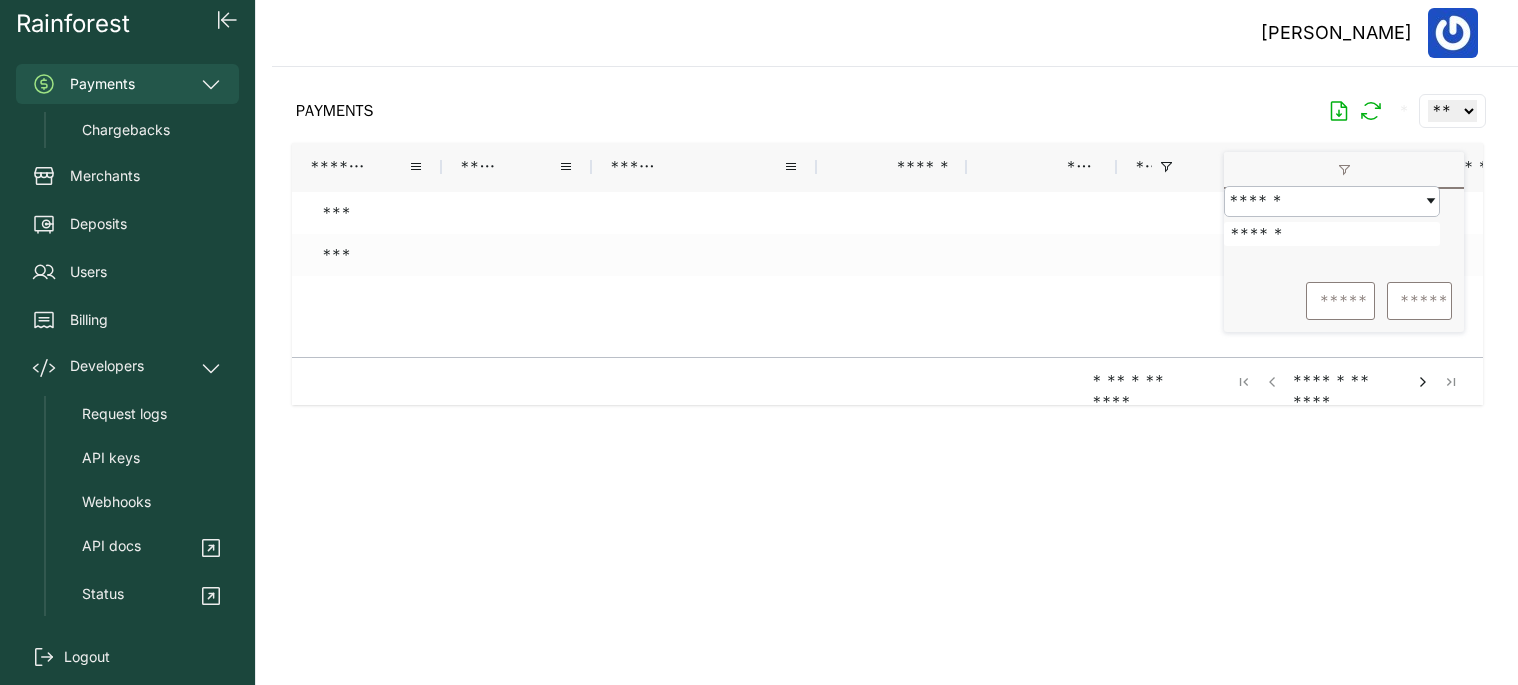 click on "******" at bounding box center (1332, 234) 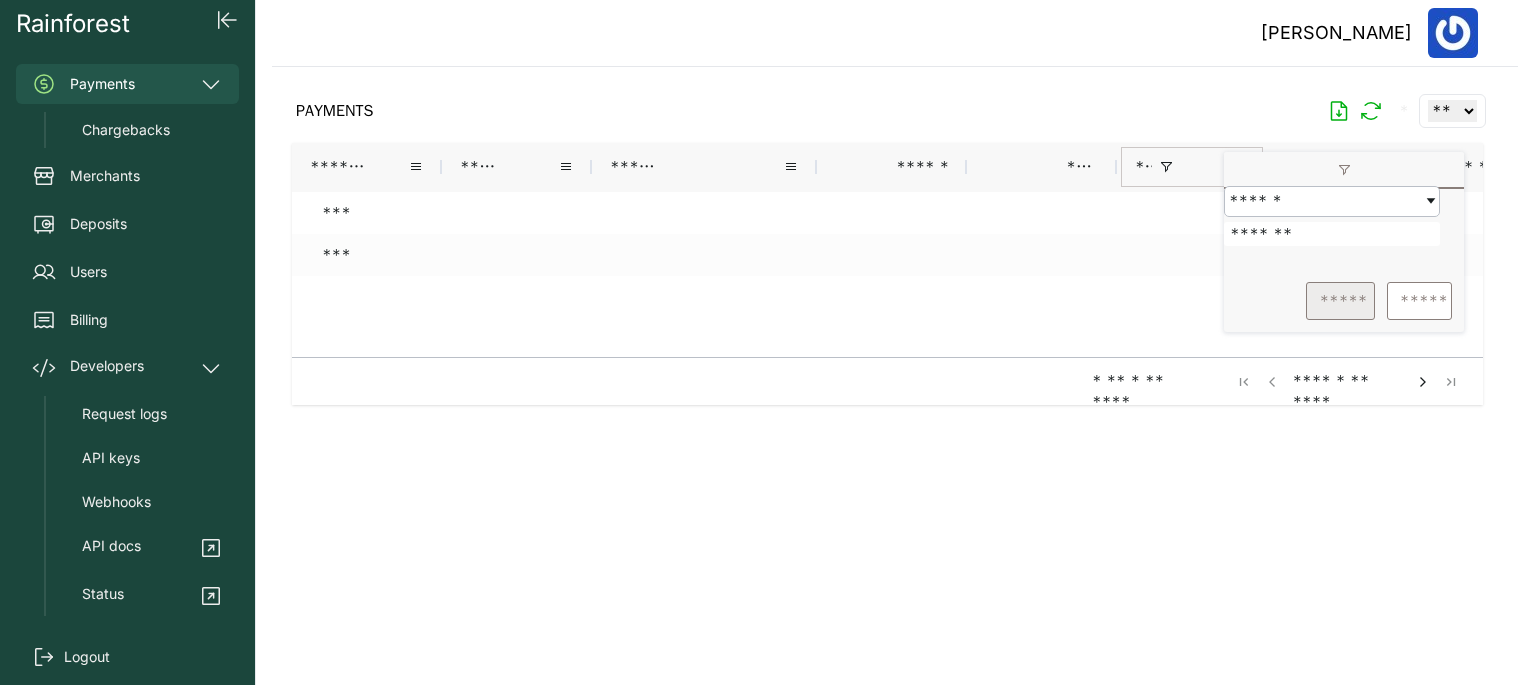 type on "*******" 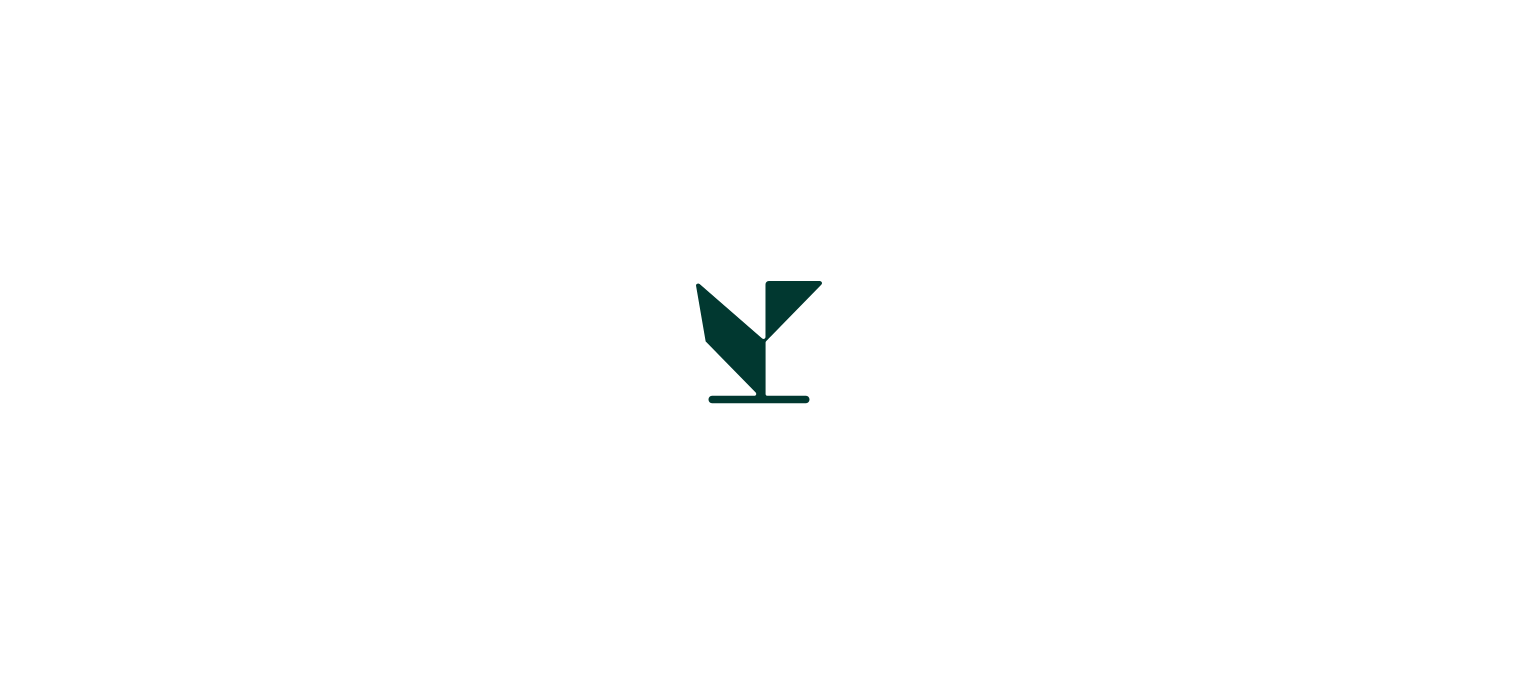 scroll, scrollTop: 0, scrollLeft: 0, axis: both 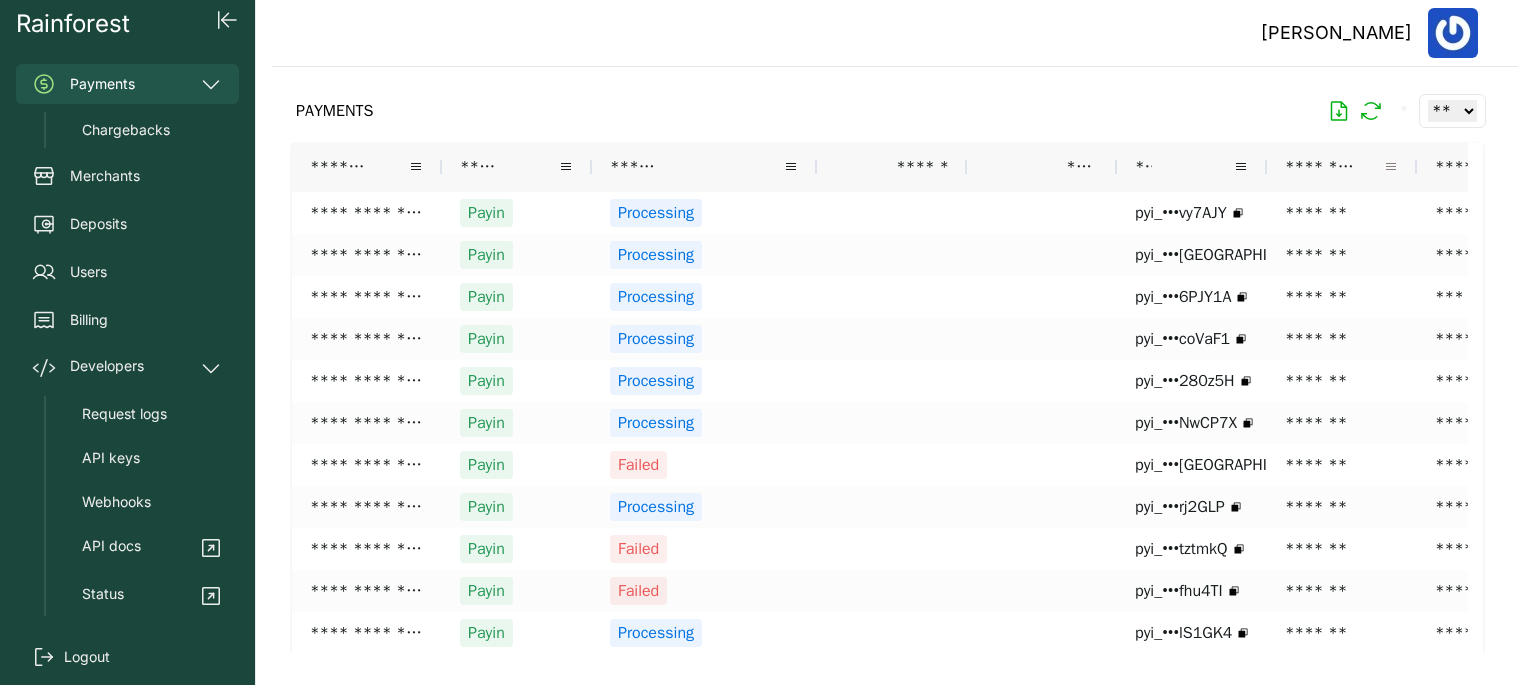 click at bounding box center [1391, 167] 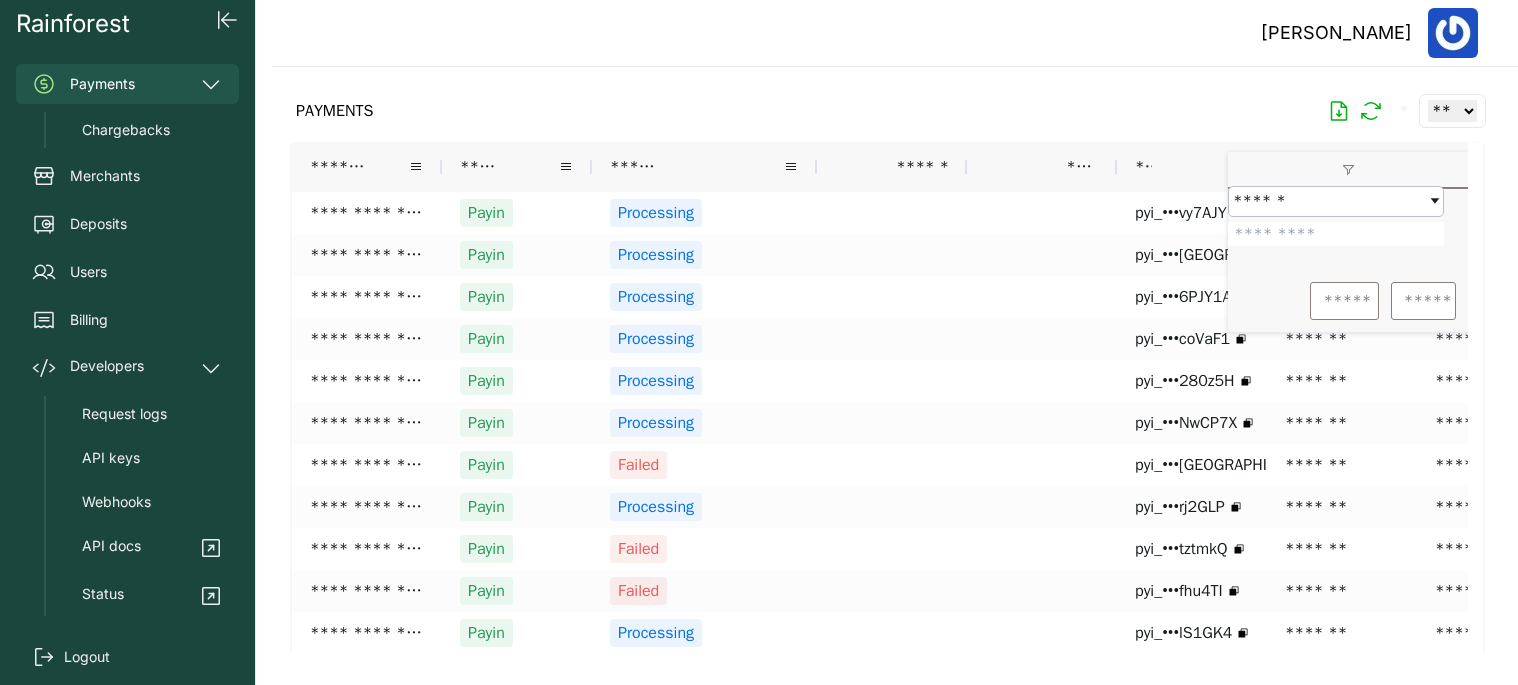 click at bounding box center [1336, 234] 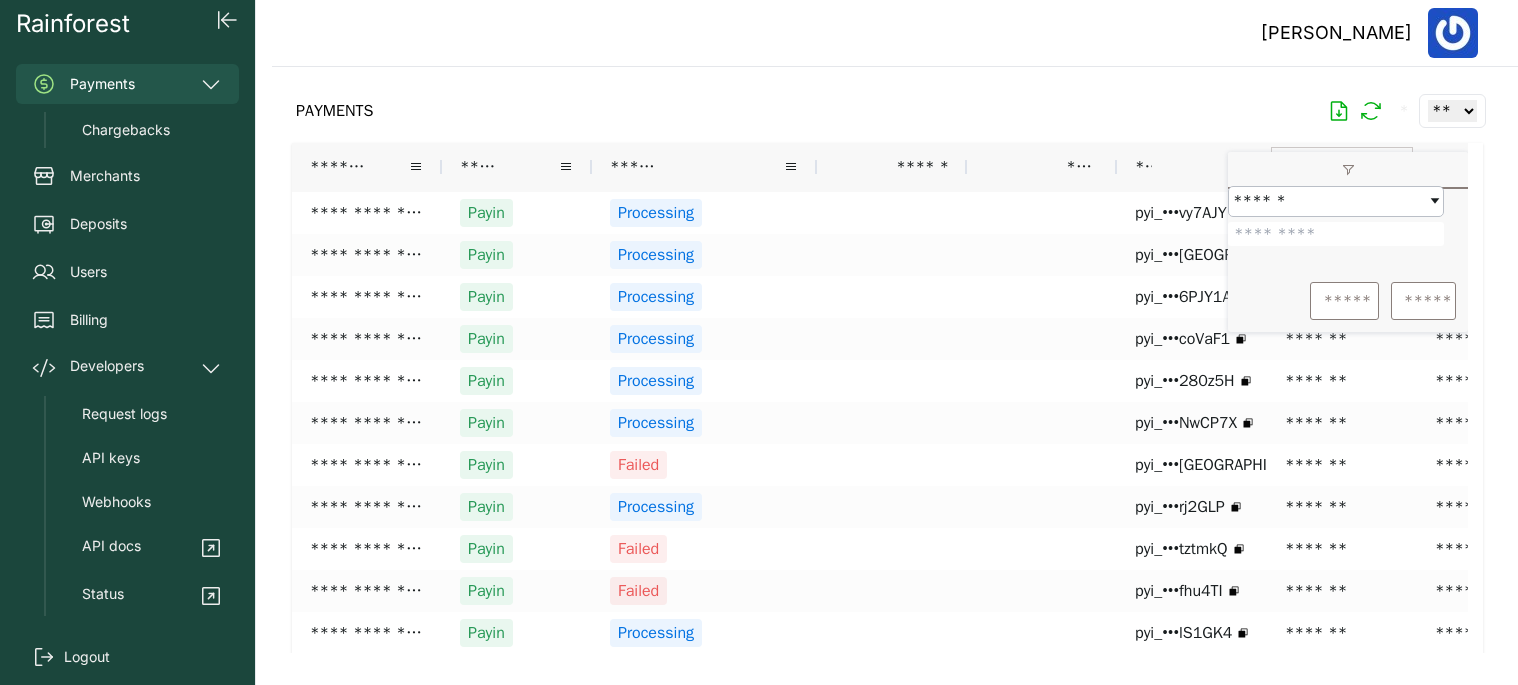 type on "*******" 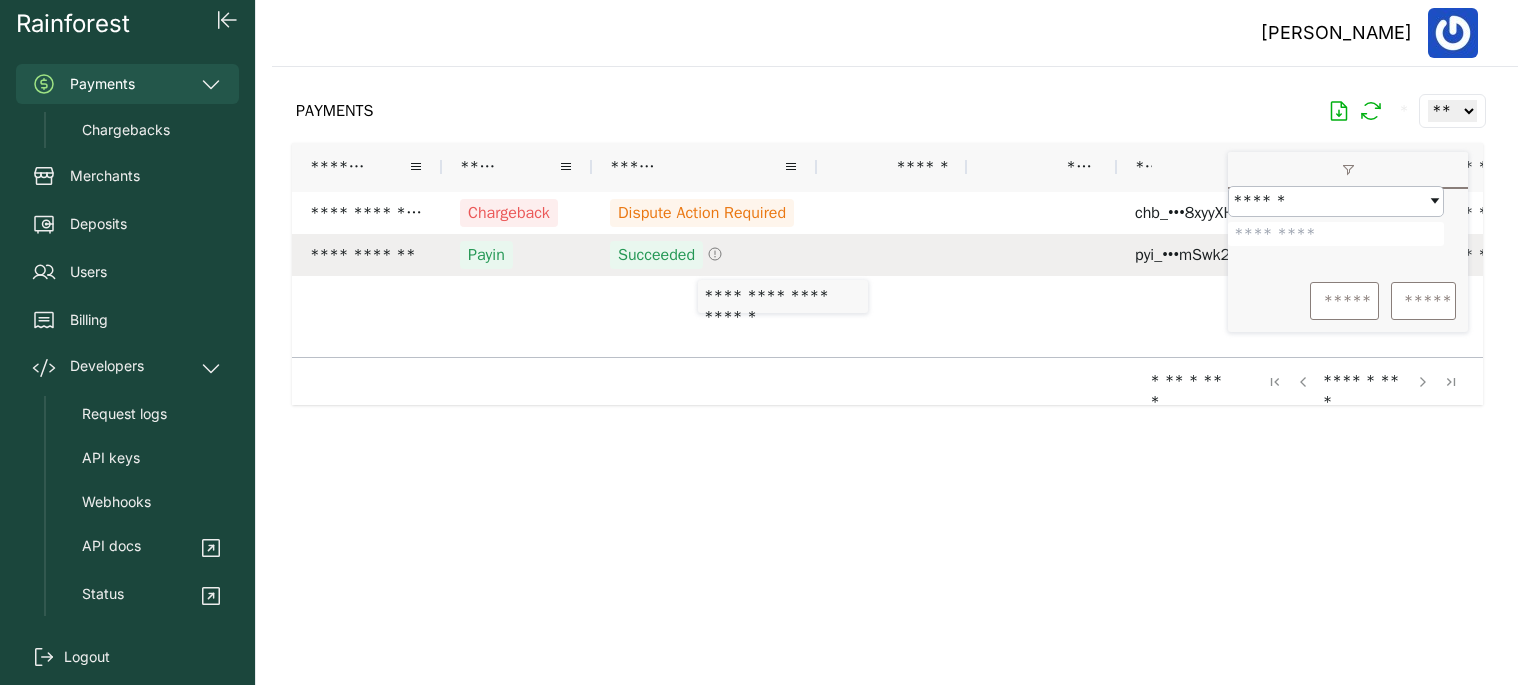 click on "Succeeded" at bounding box center [656, 255] 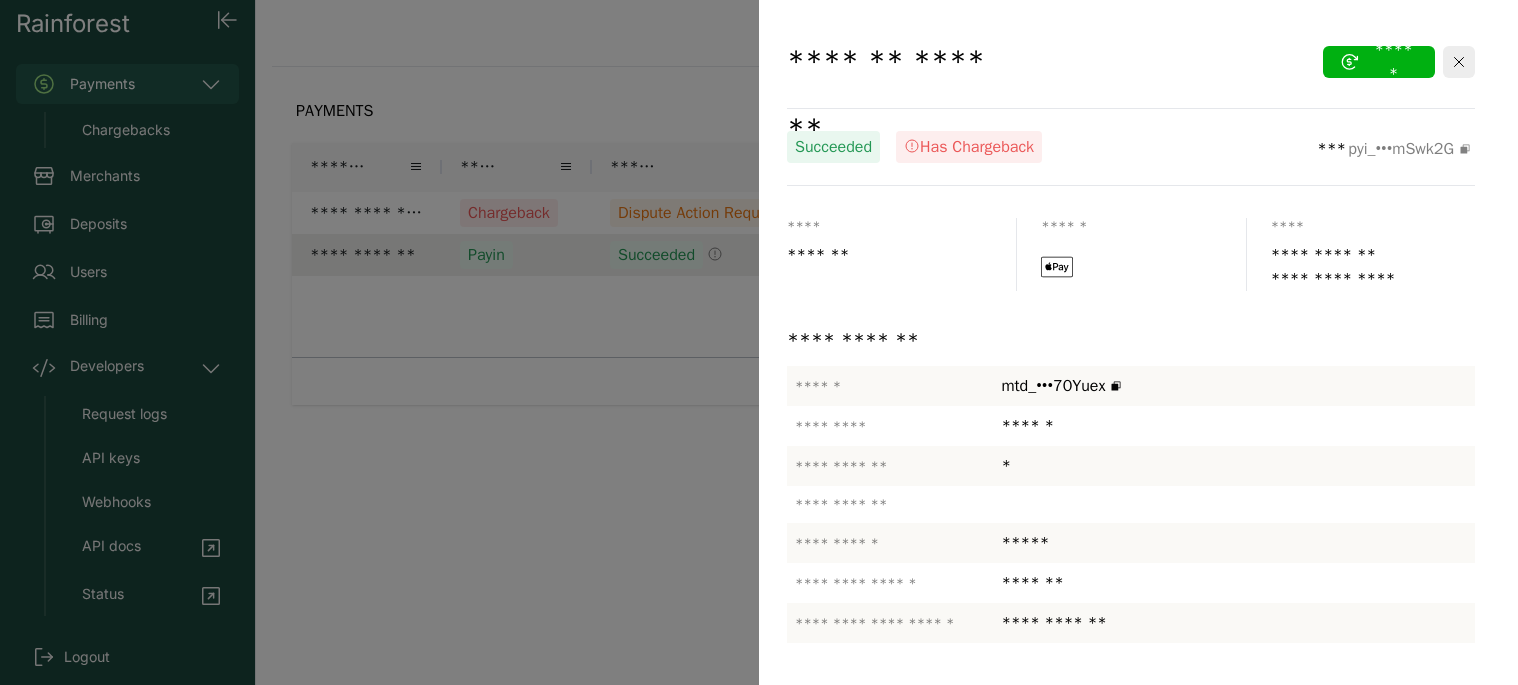 click at bounding box center [759, 342] 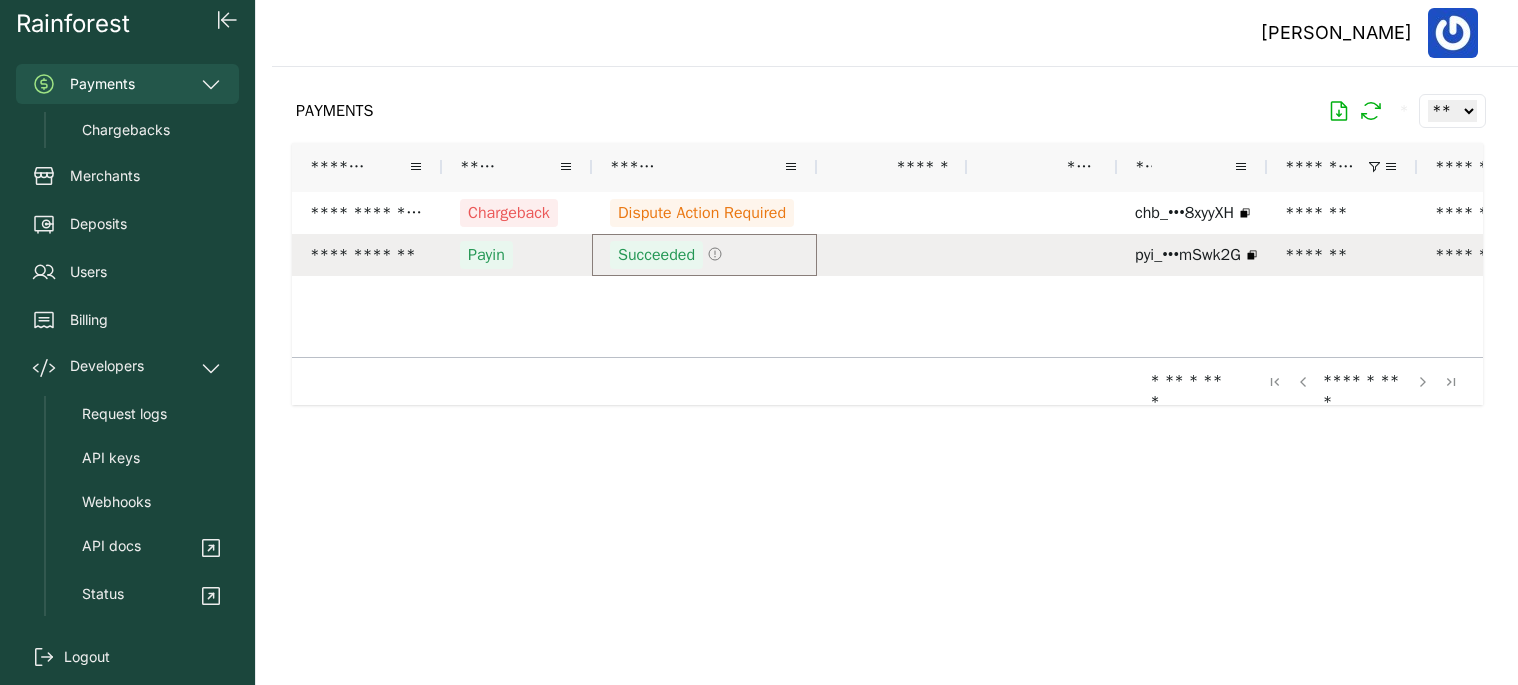 click on "Succeeded" at bounding box center (656, 255) 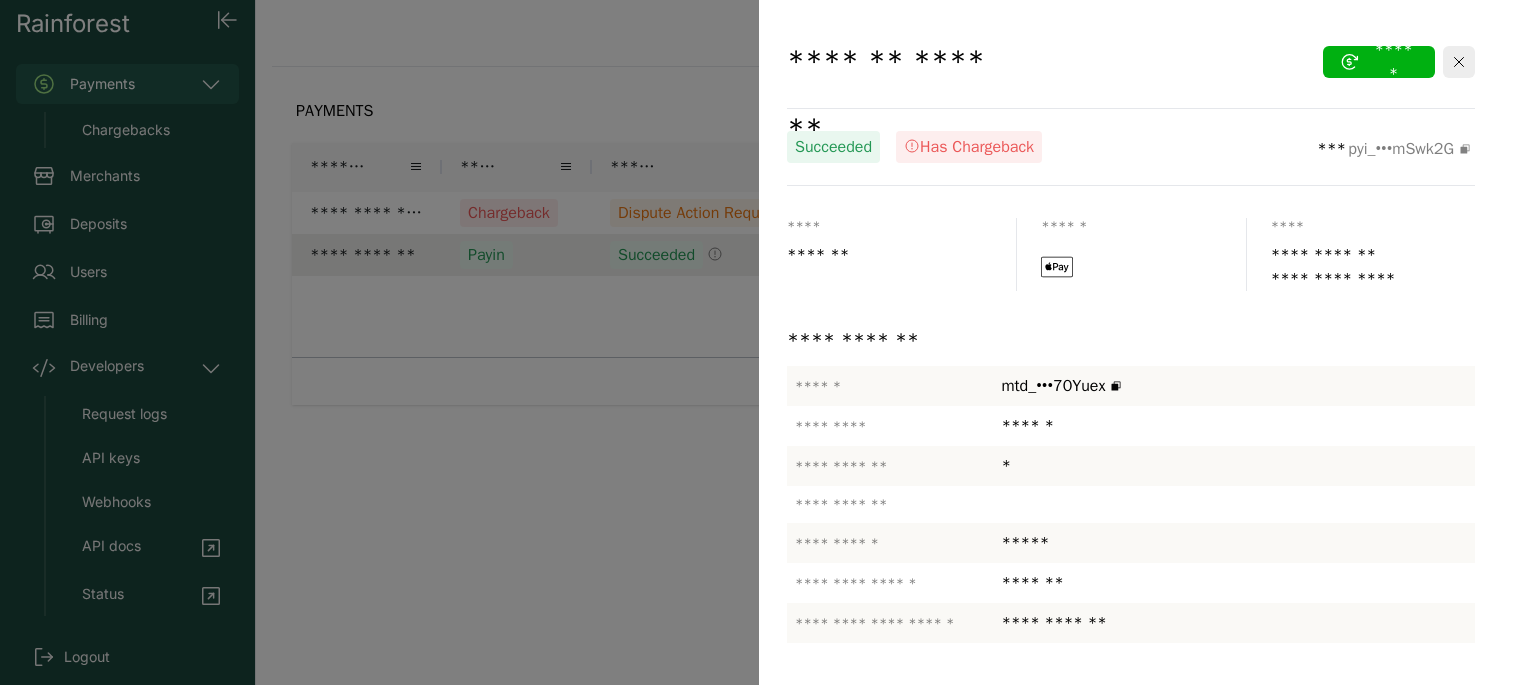click at bounding box center (759, 342) 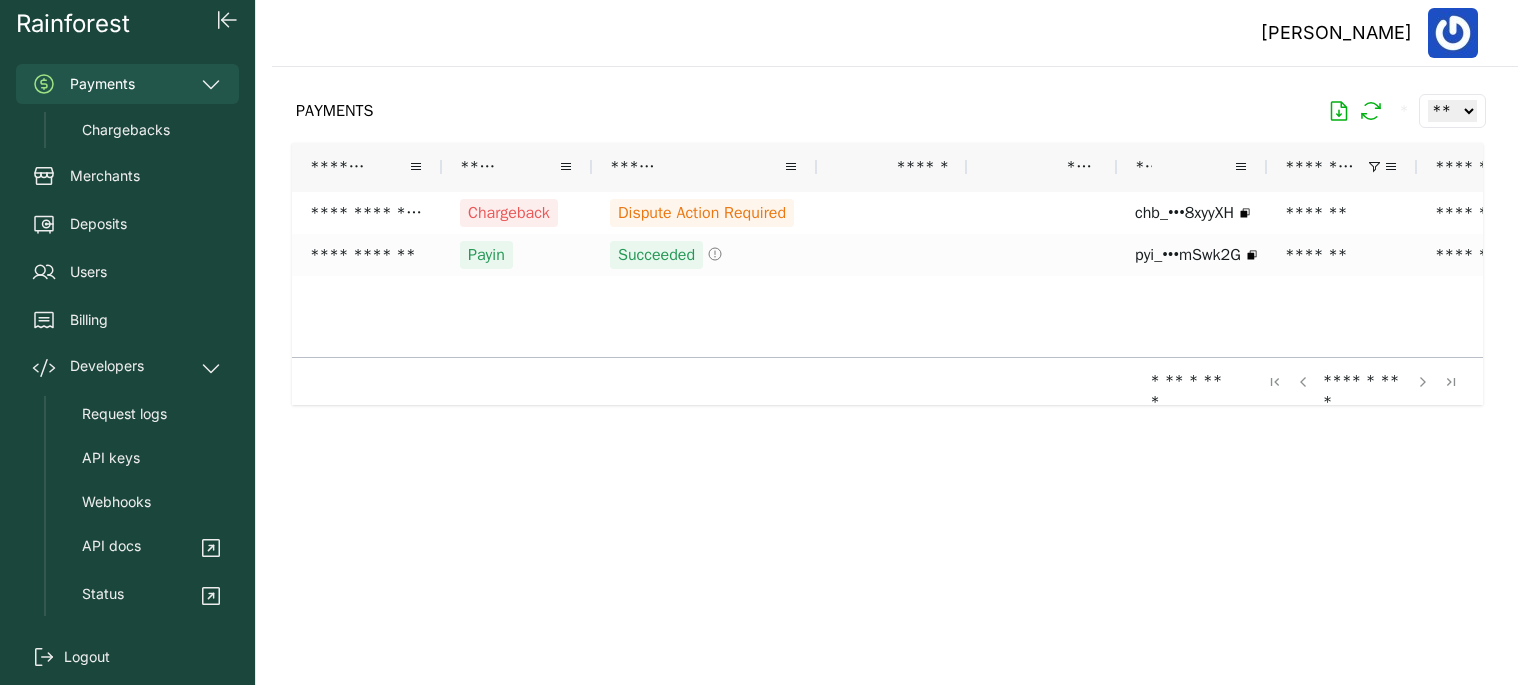 click on "[PERSON_NAME]" 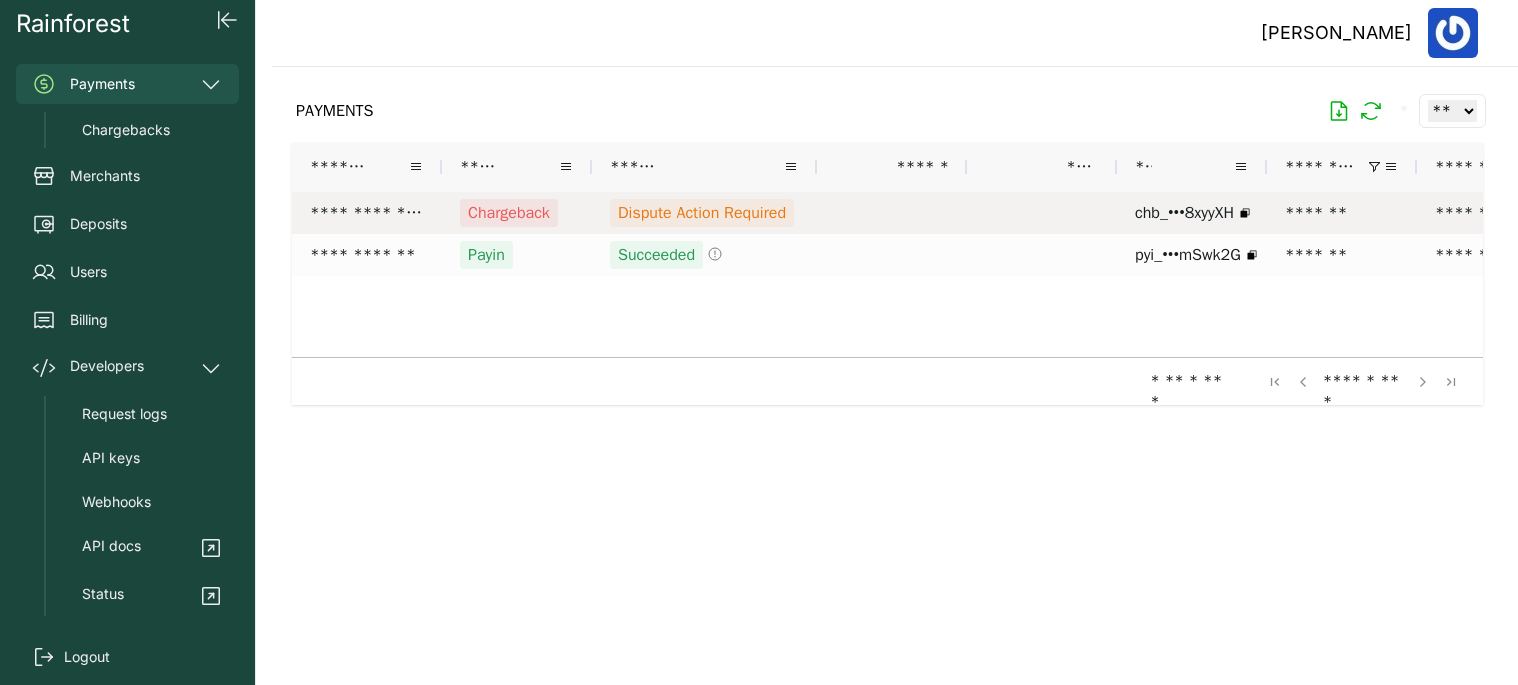 click on "Dispute Action Required" at bounding box center (702, 213) 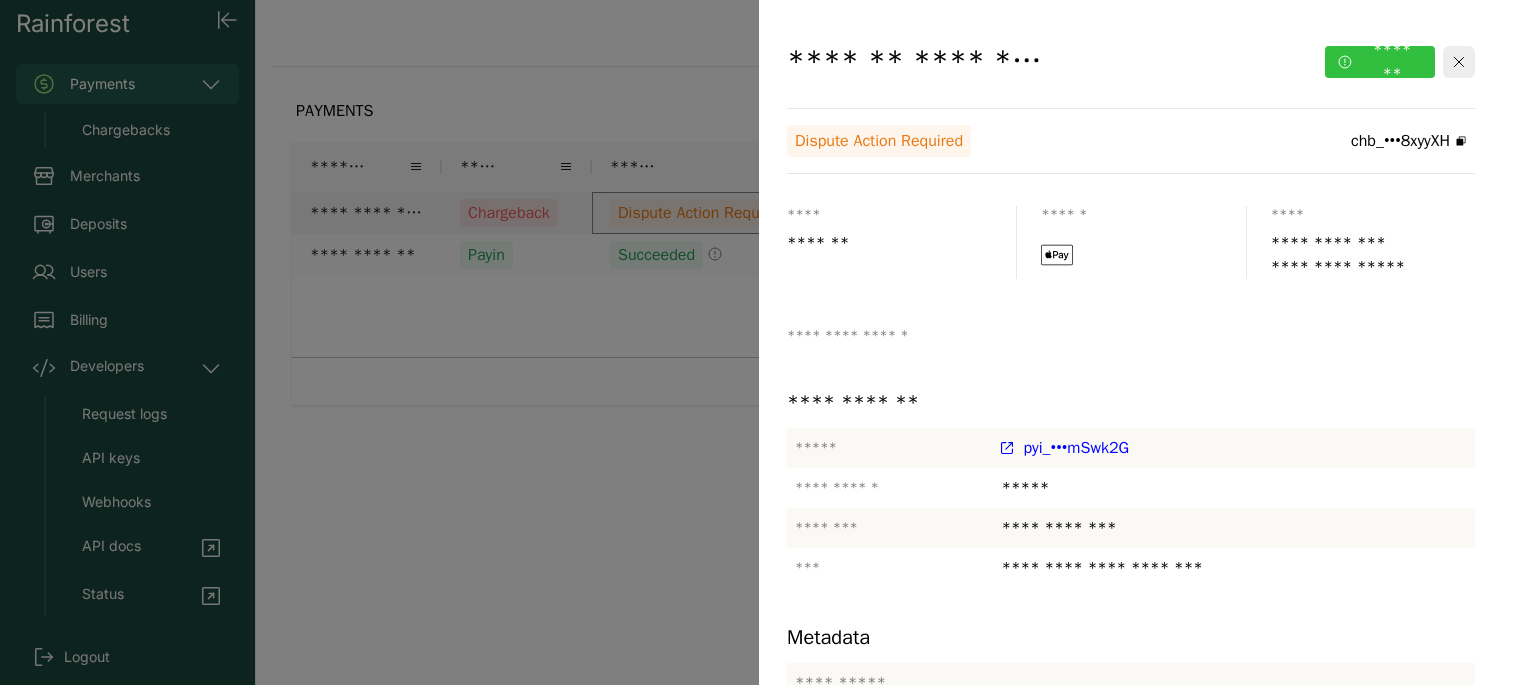 click on "*******" 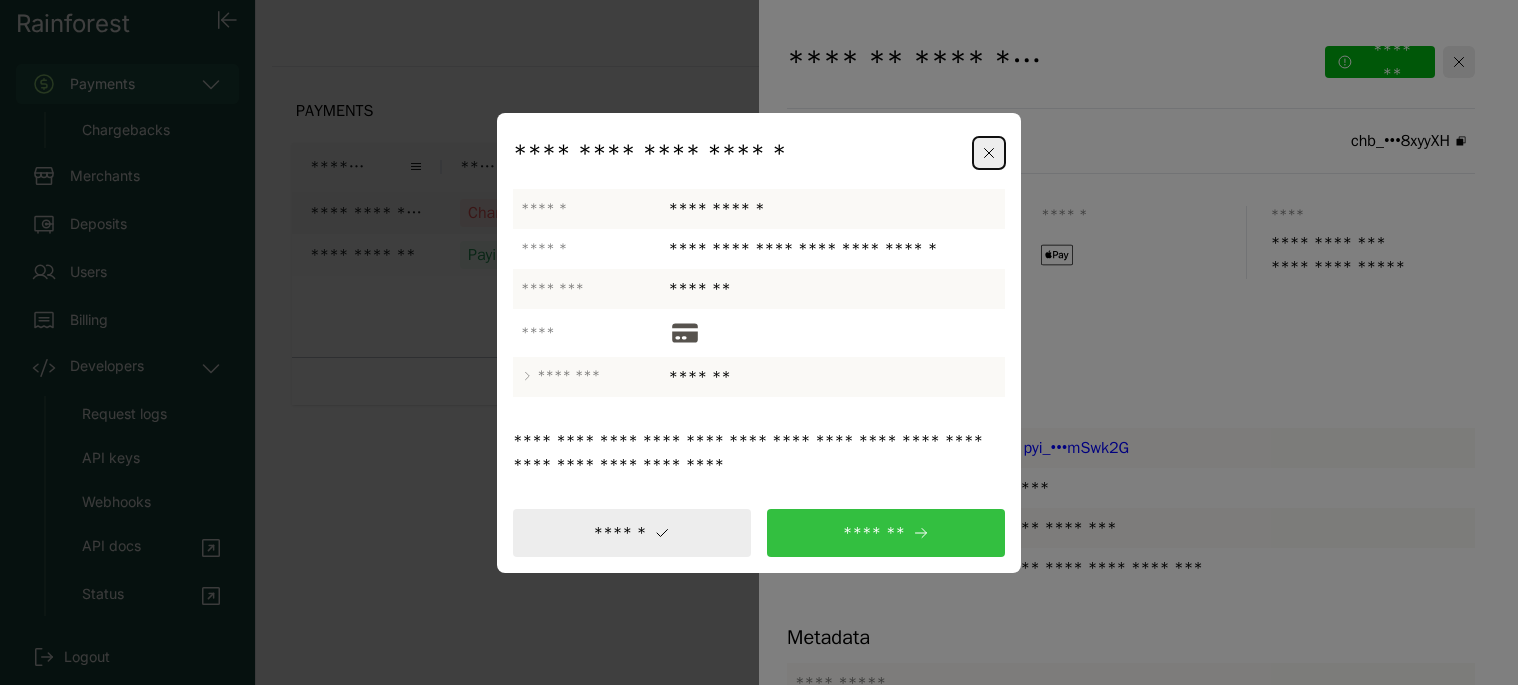 click on "*******" at bounding box center [886, 533] 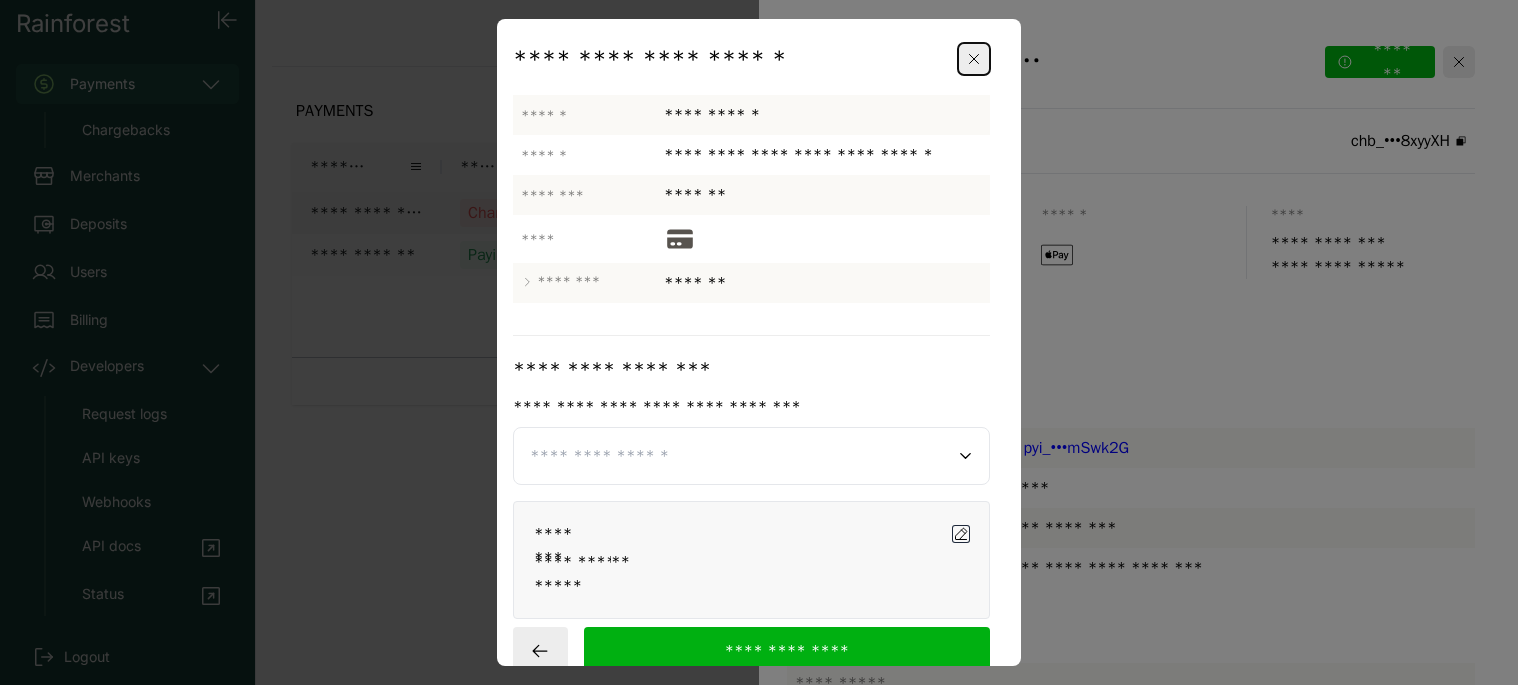 click 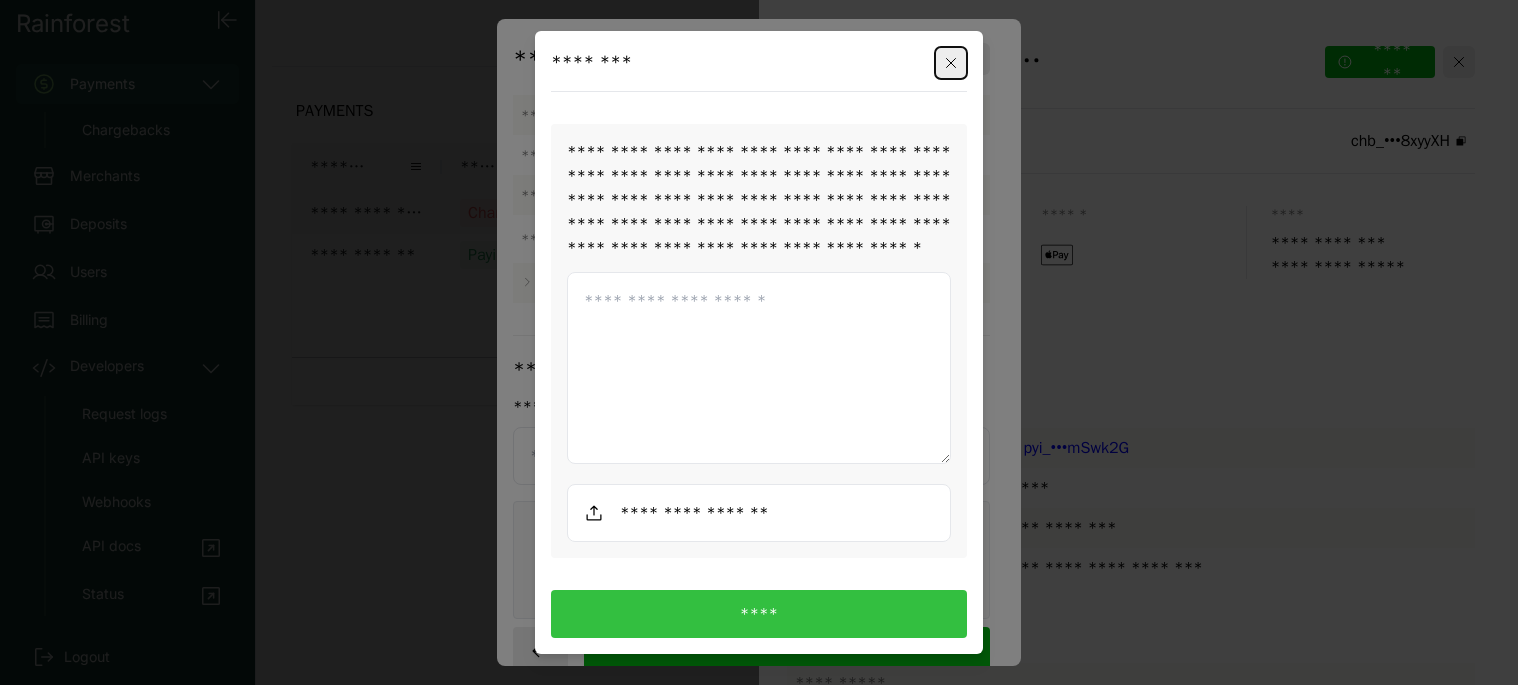 click at bounding box center [759, 368] 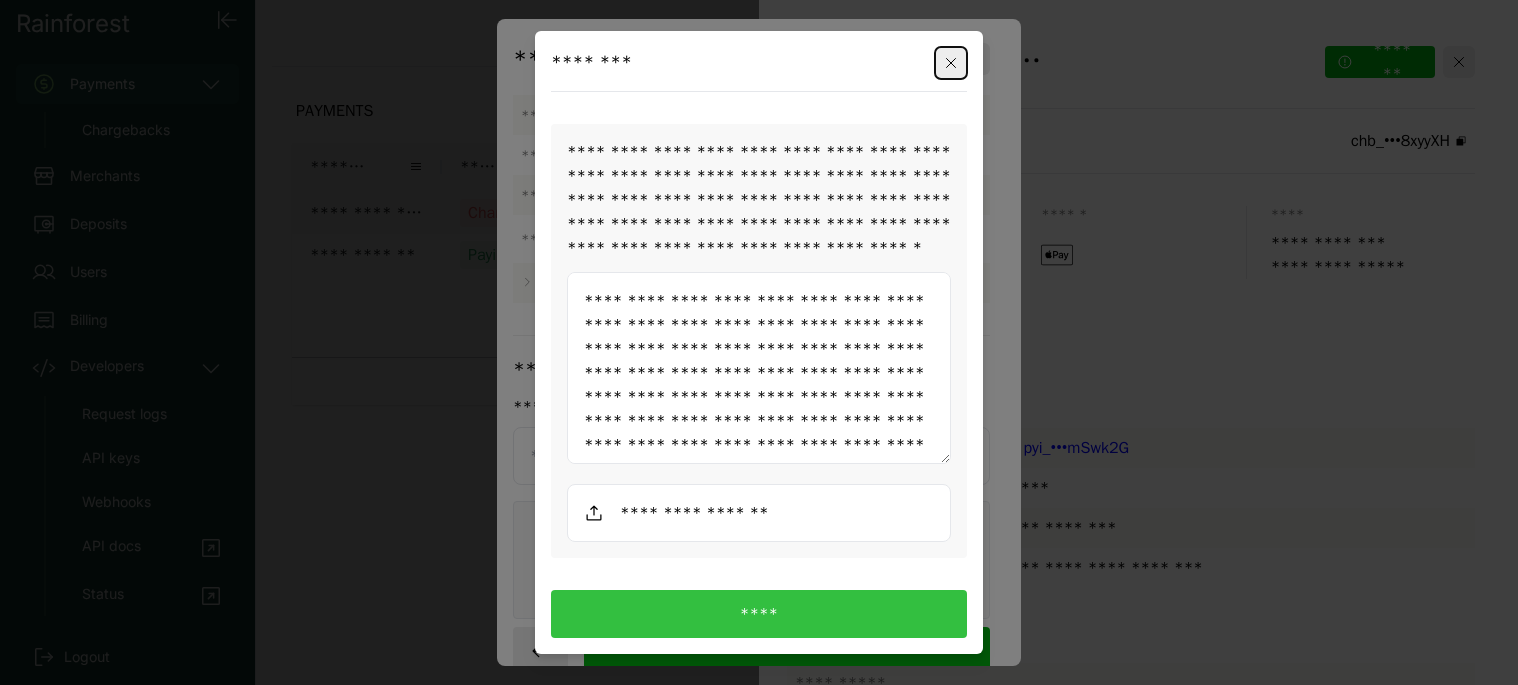 scroll, scrollTop: 684, scrollLeft: 0, axis: vertical 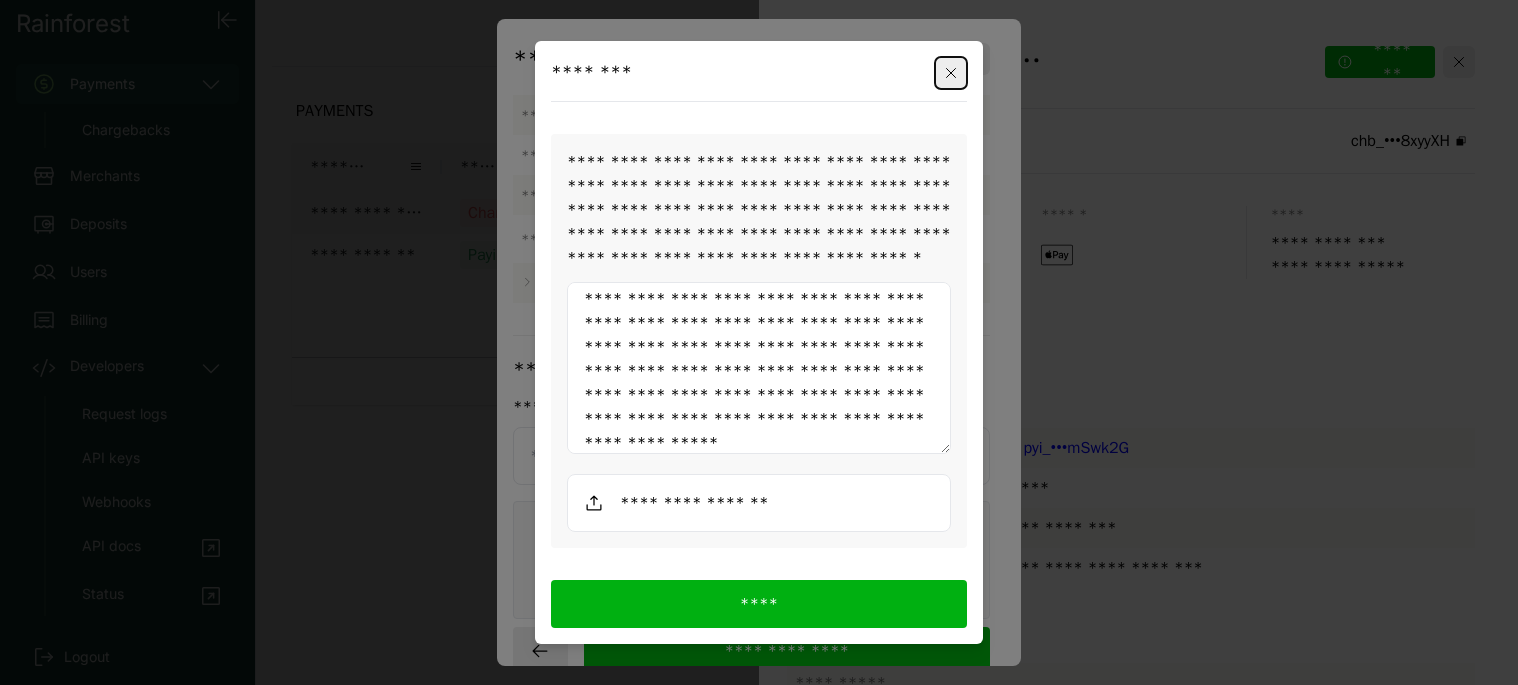 type on "**********" 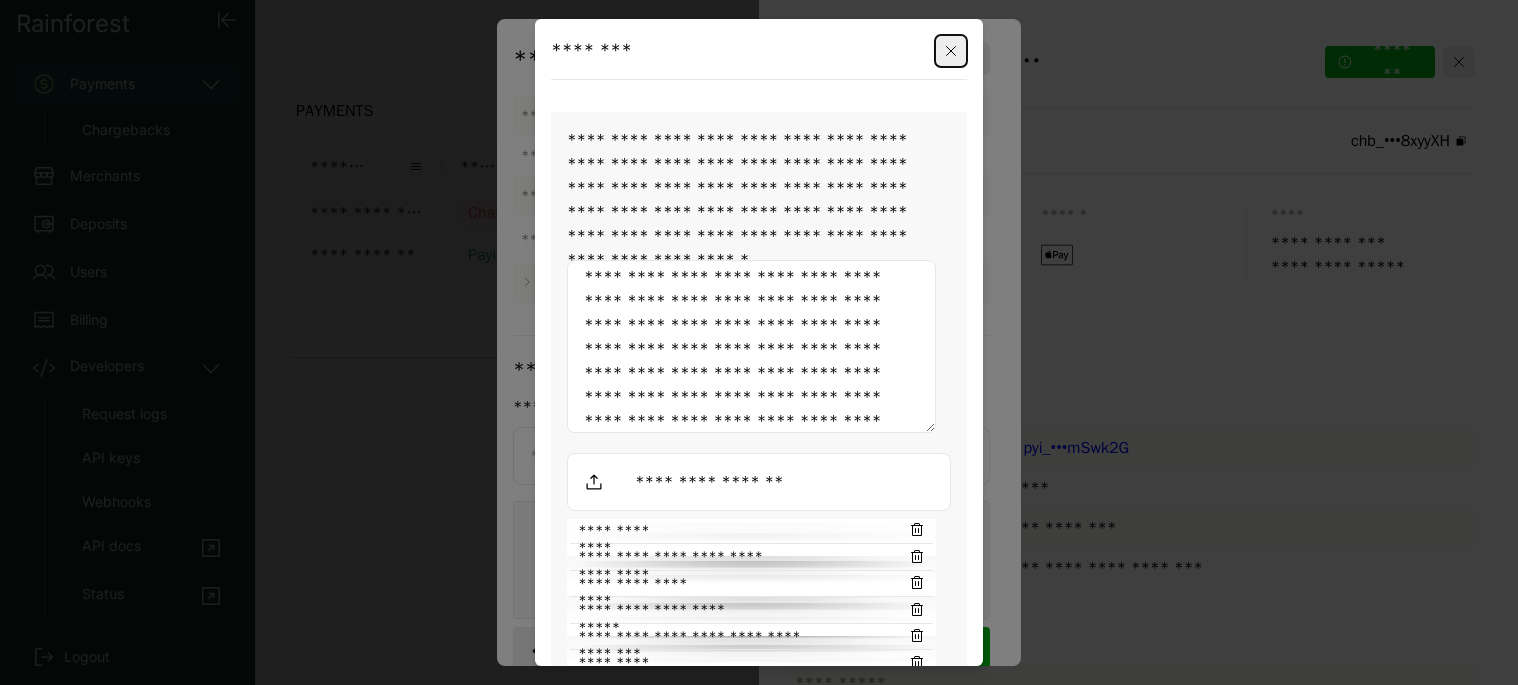 scroll, scrollTop: 7, scrollLeft: 0, axis: vertical 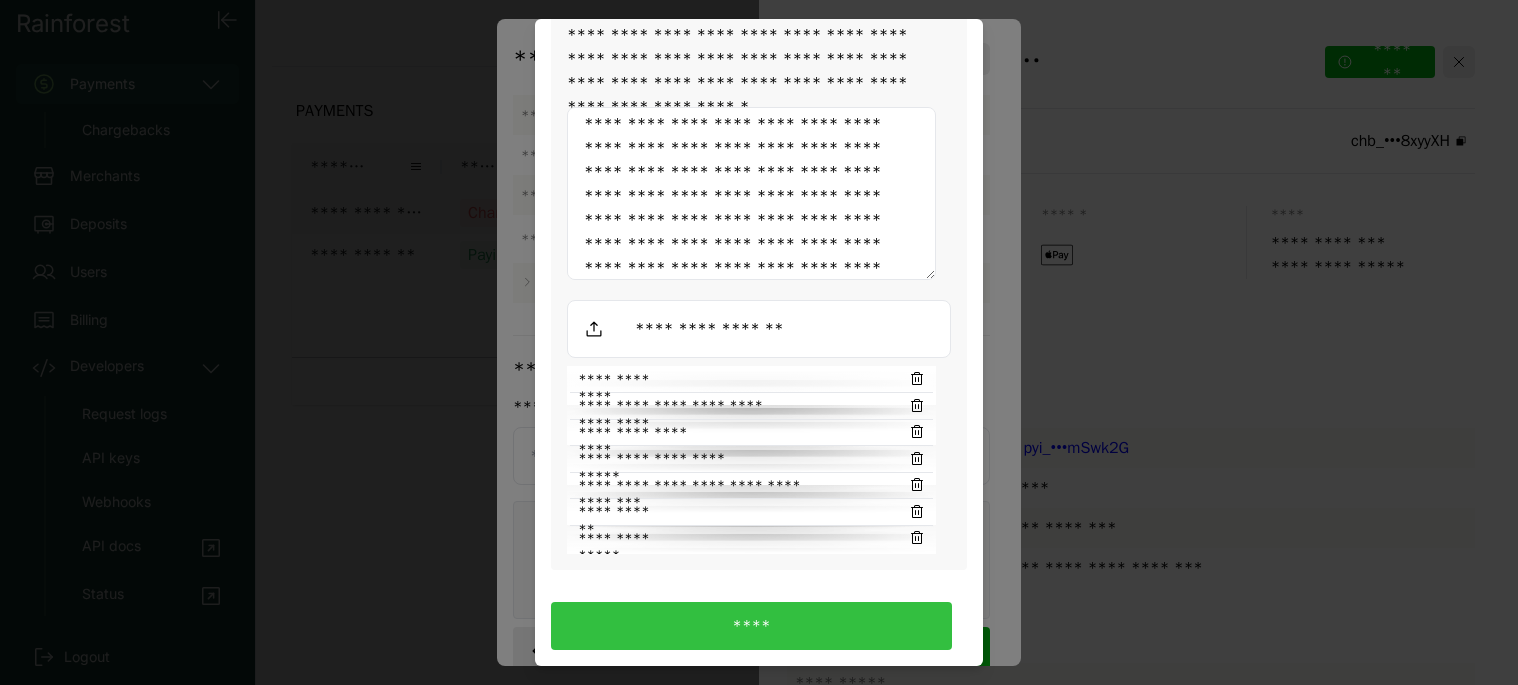 click on "****" at bounding box center (751, 626) 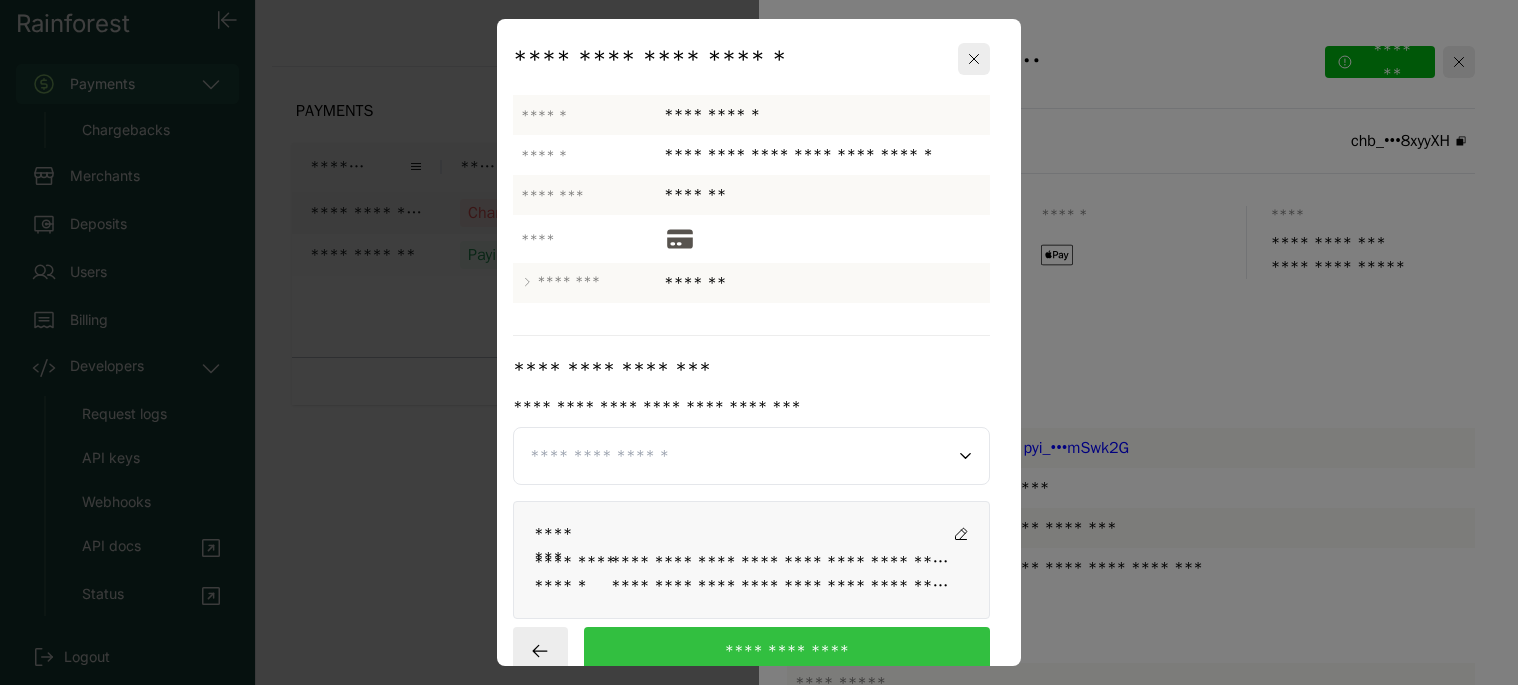 click on "**********" at bounding box center (787, 651) 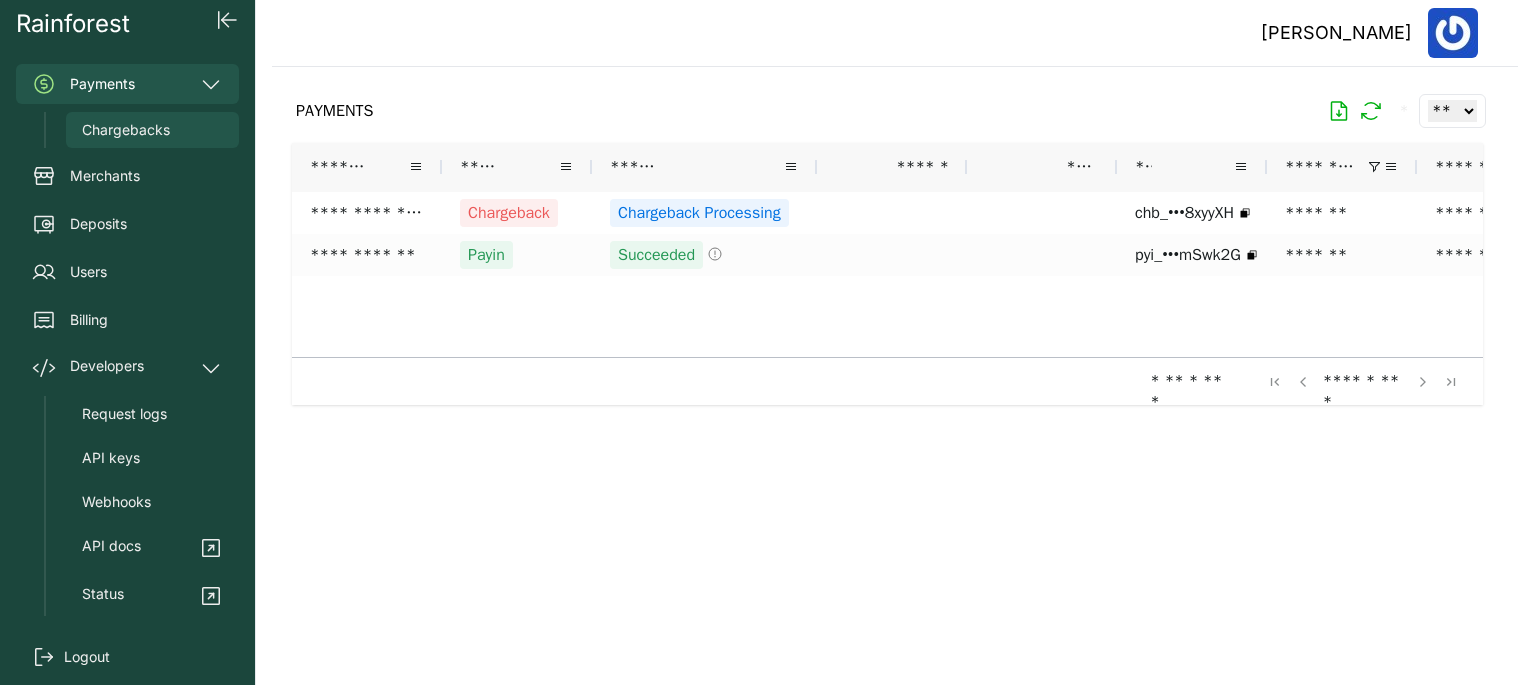 click on "Chargebacks" at bounding box center [126, 130] 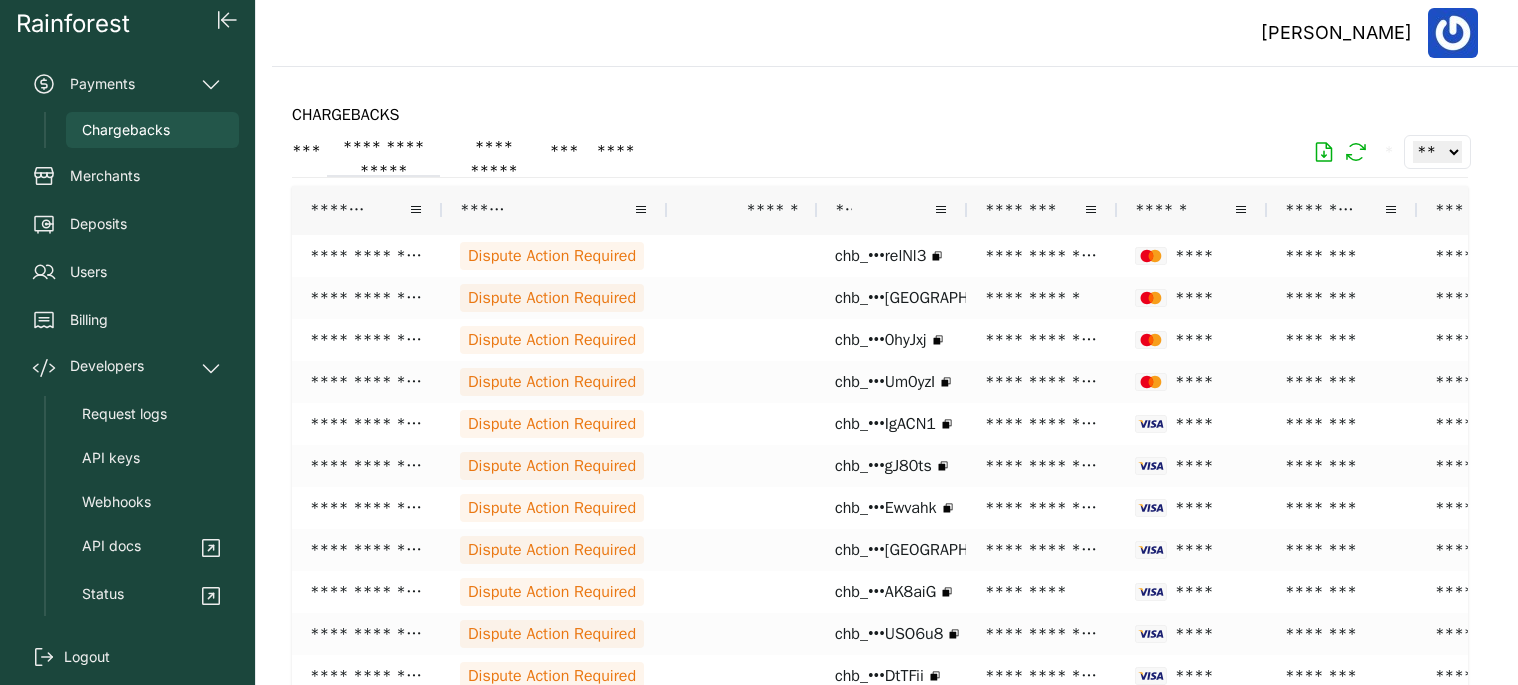 click on "**********" 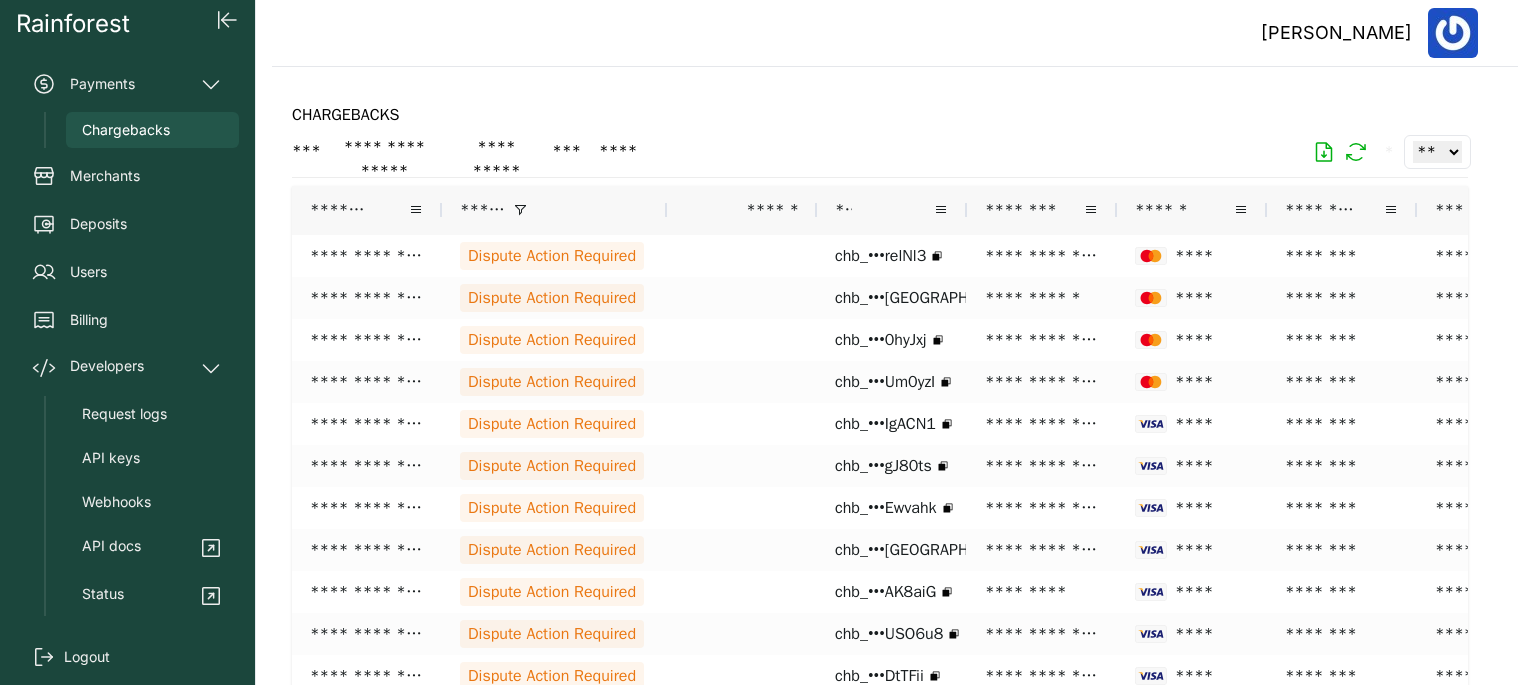 click on "********" at bounding box center (1320, 210) 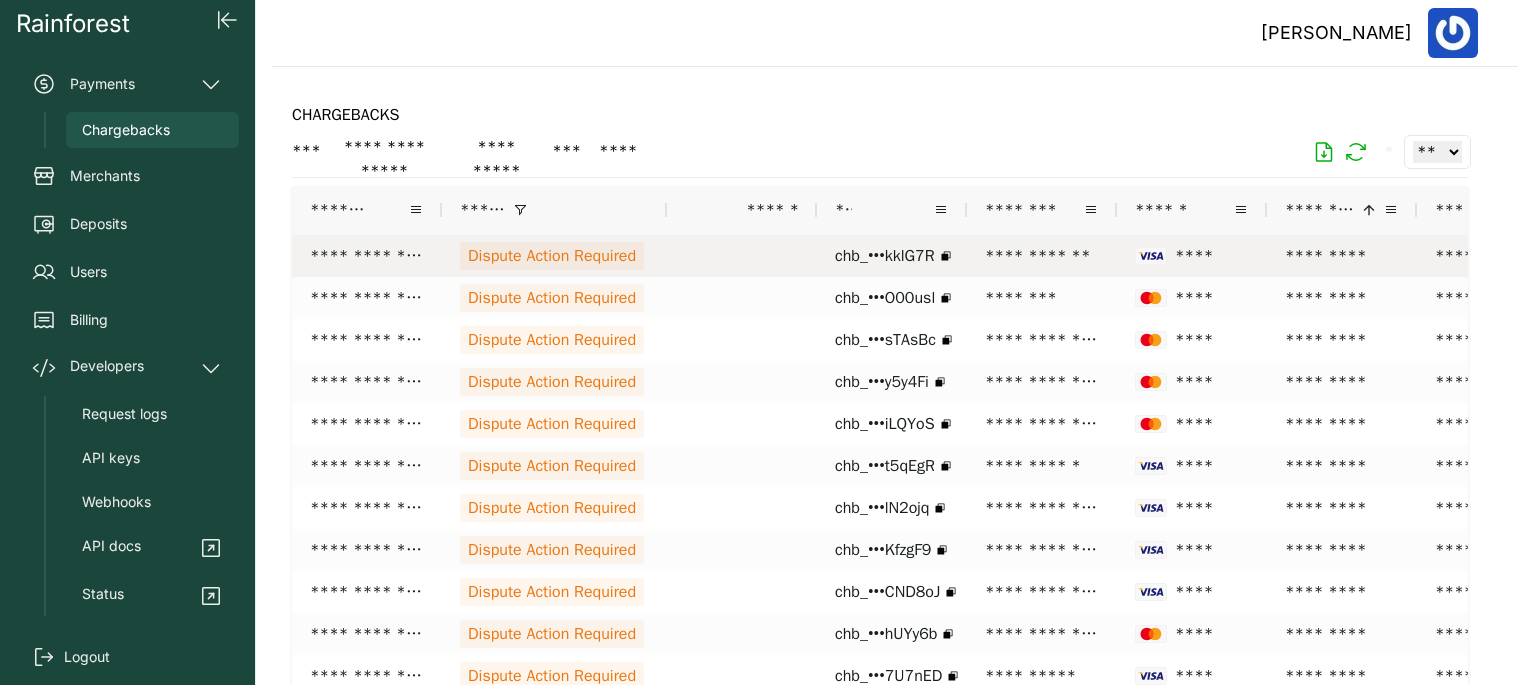 click on "Dispute Action Required" at bounding box center (552, 256) 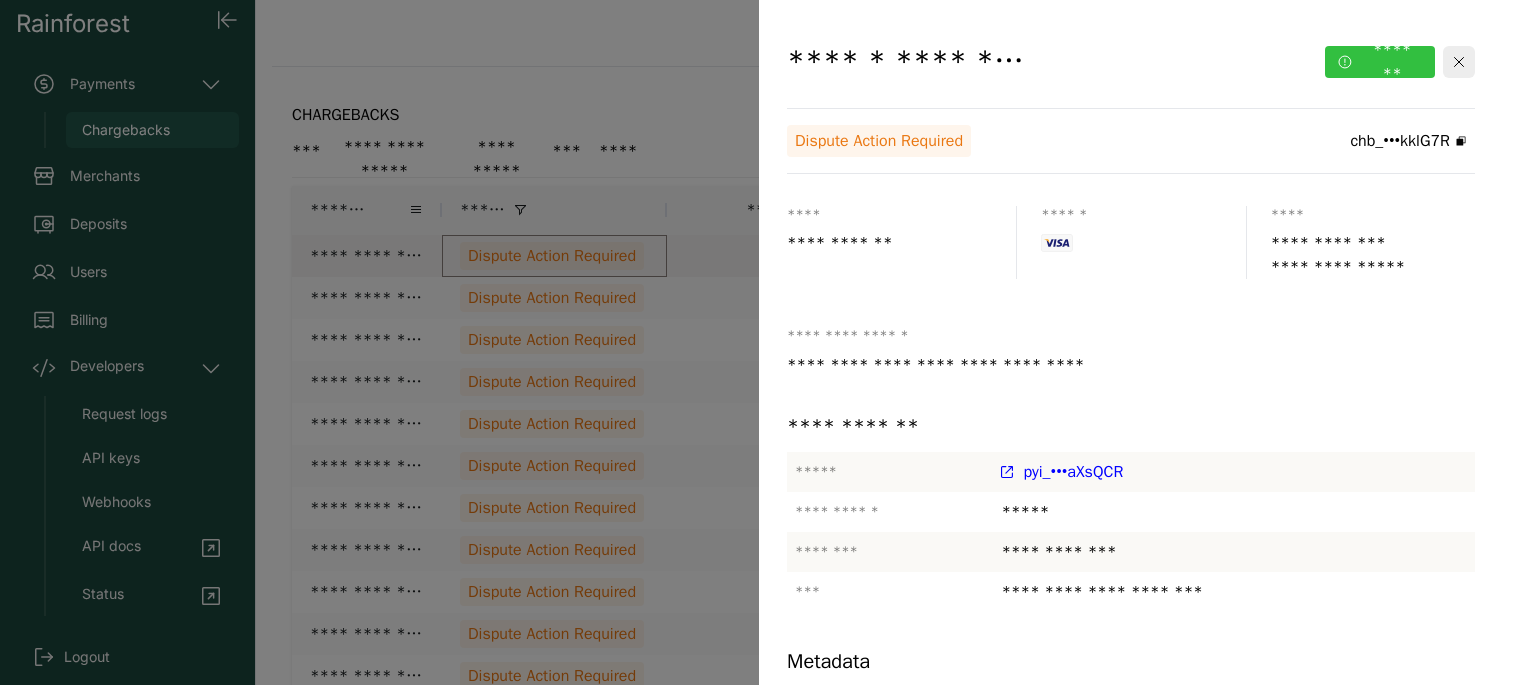 click on "*******" 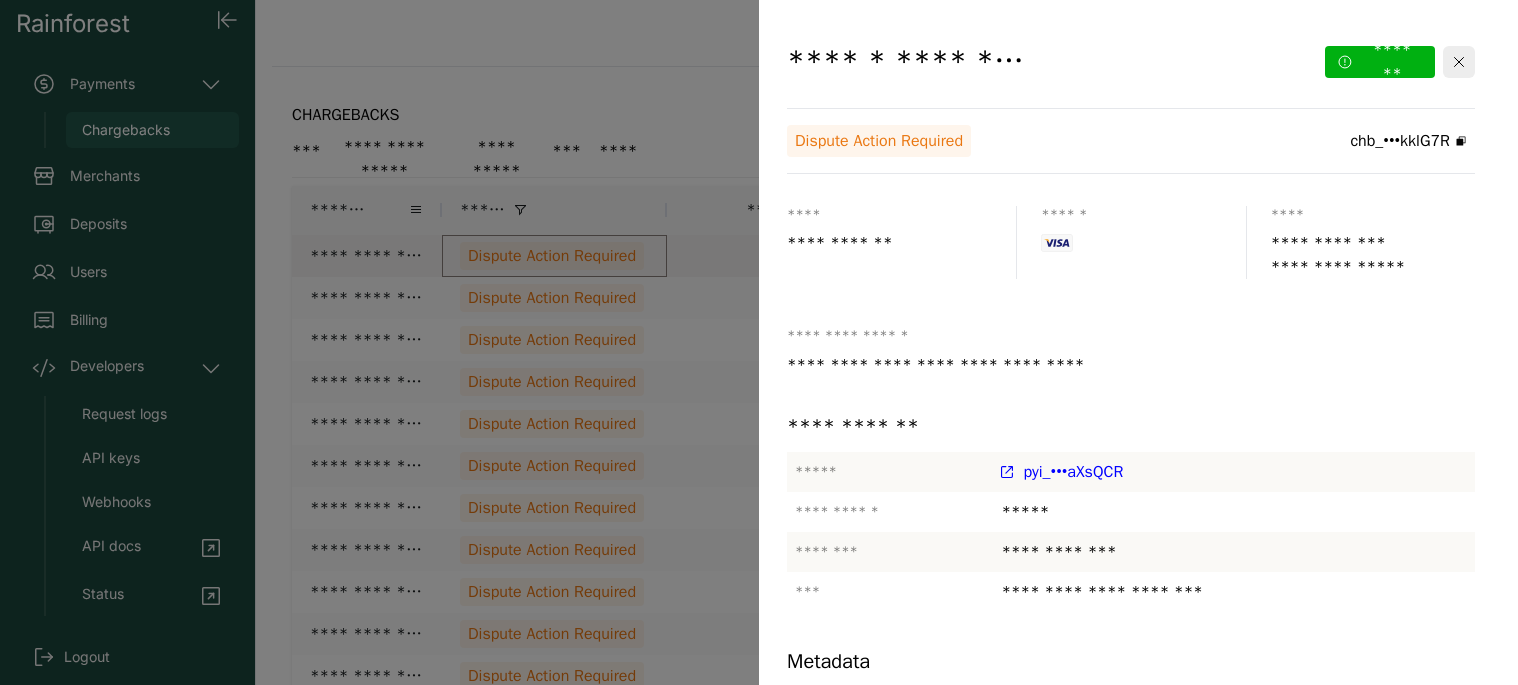 click 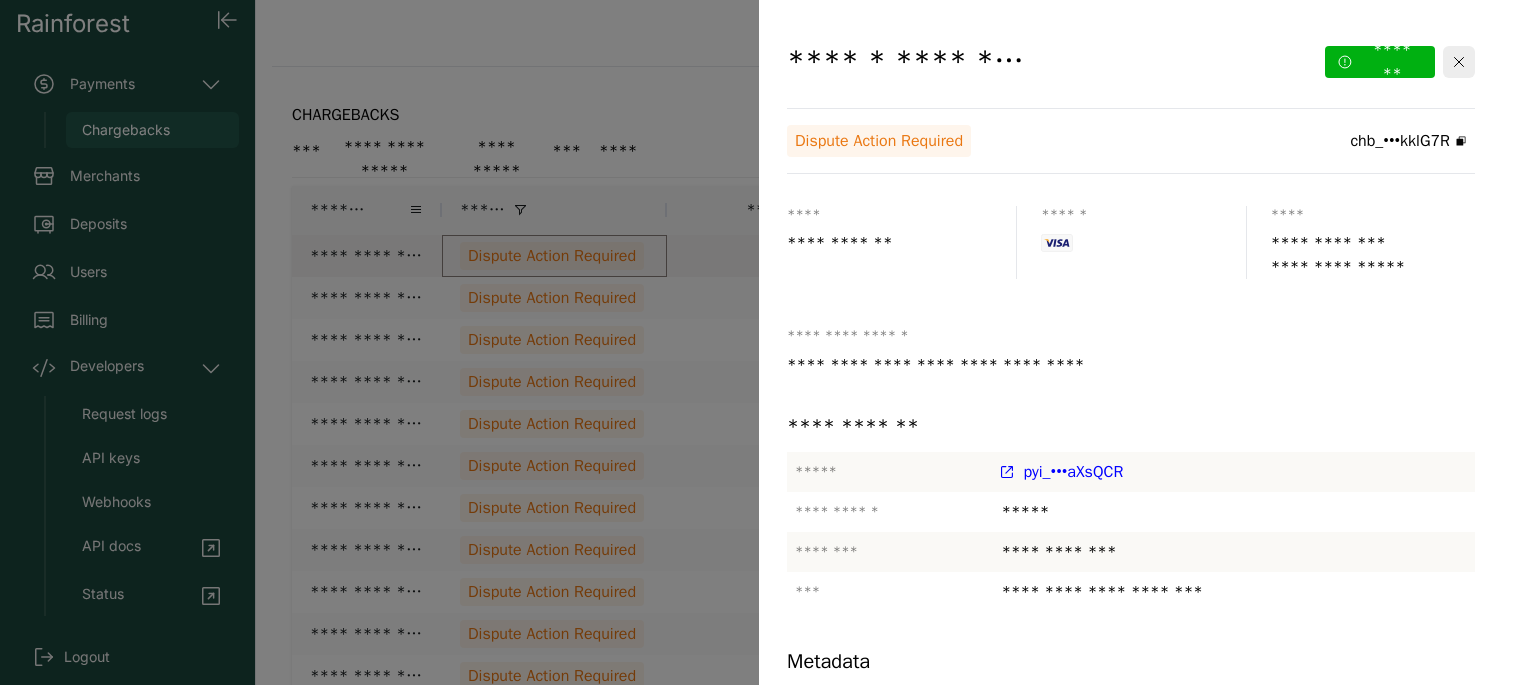 click on "******" 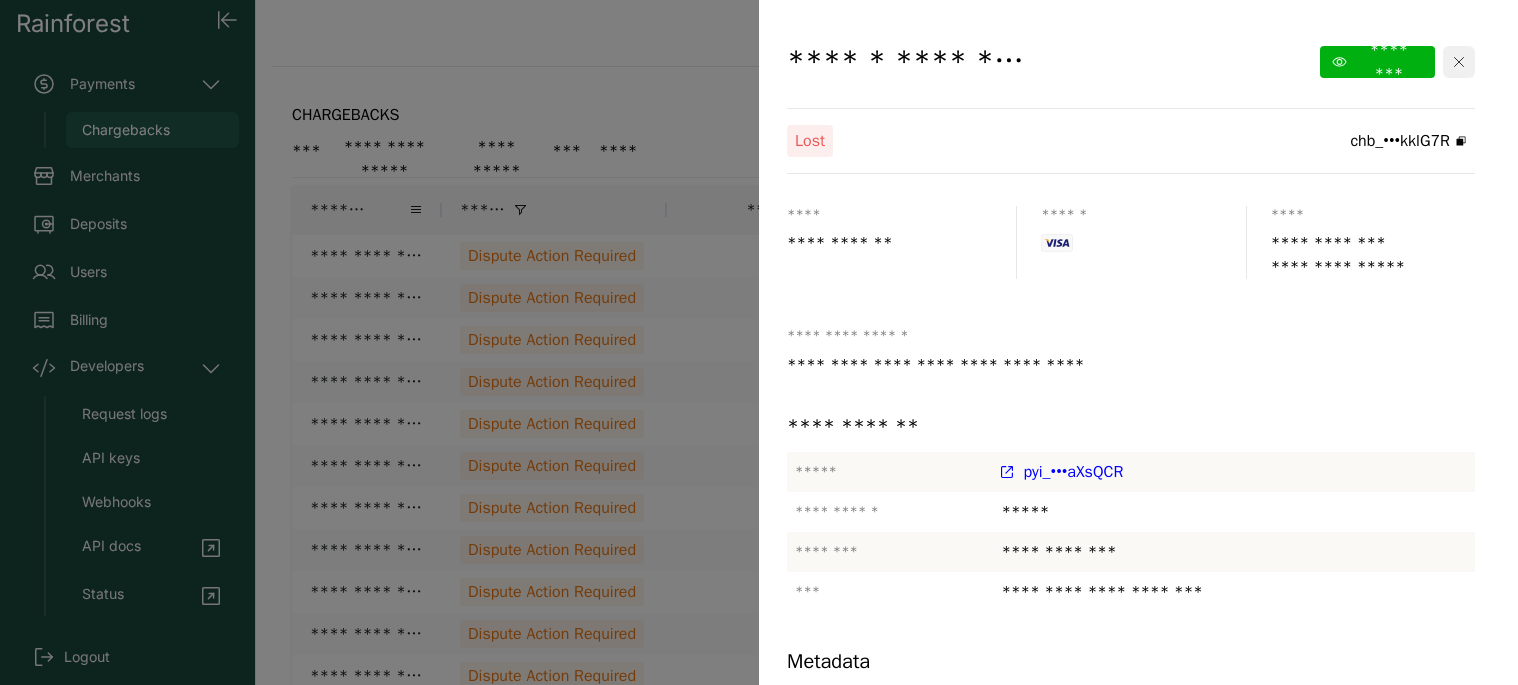 click 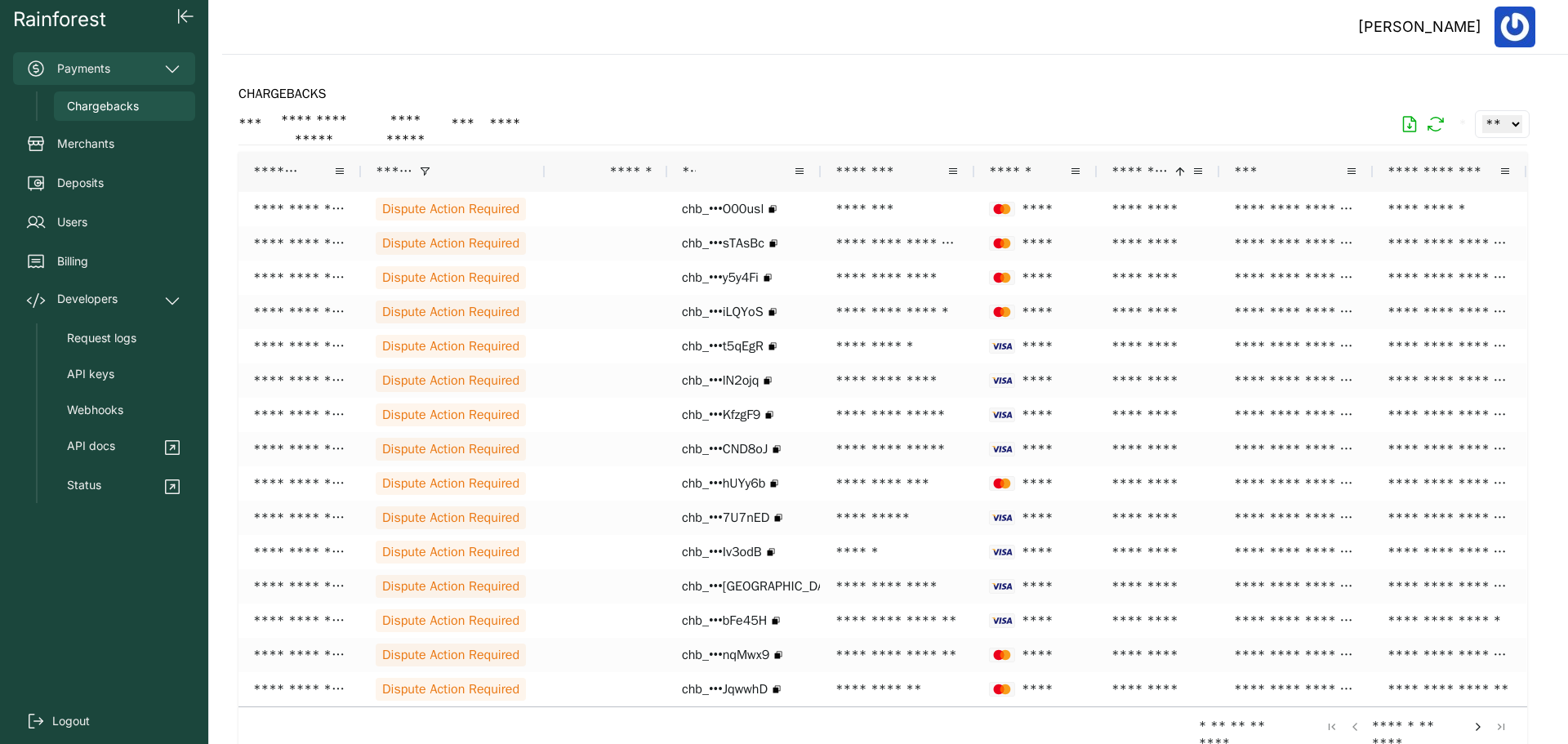 click on "Payments" at bounding box center [104, 69] 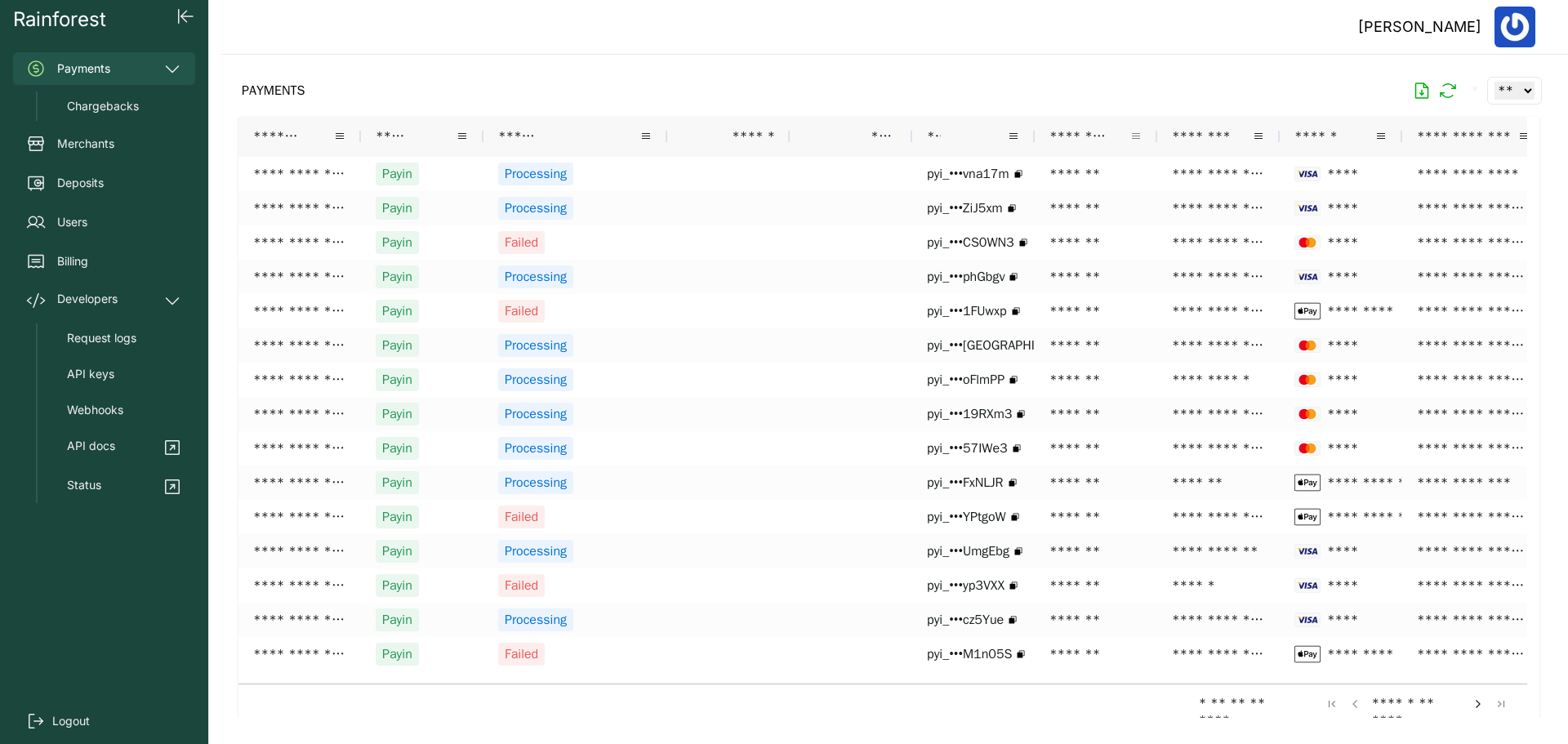 click at bounding box center (1136, 136) 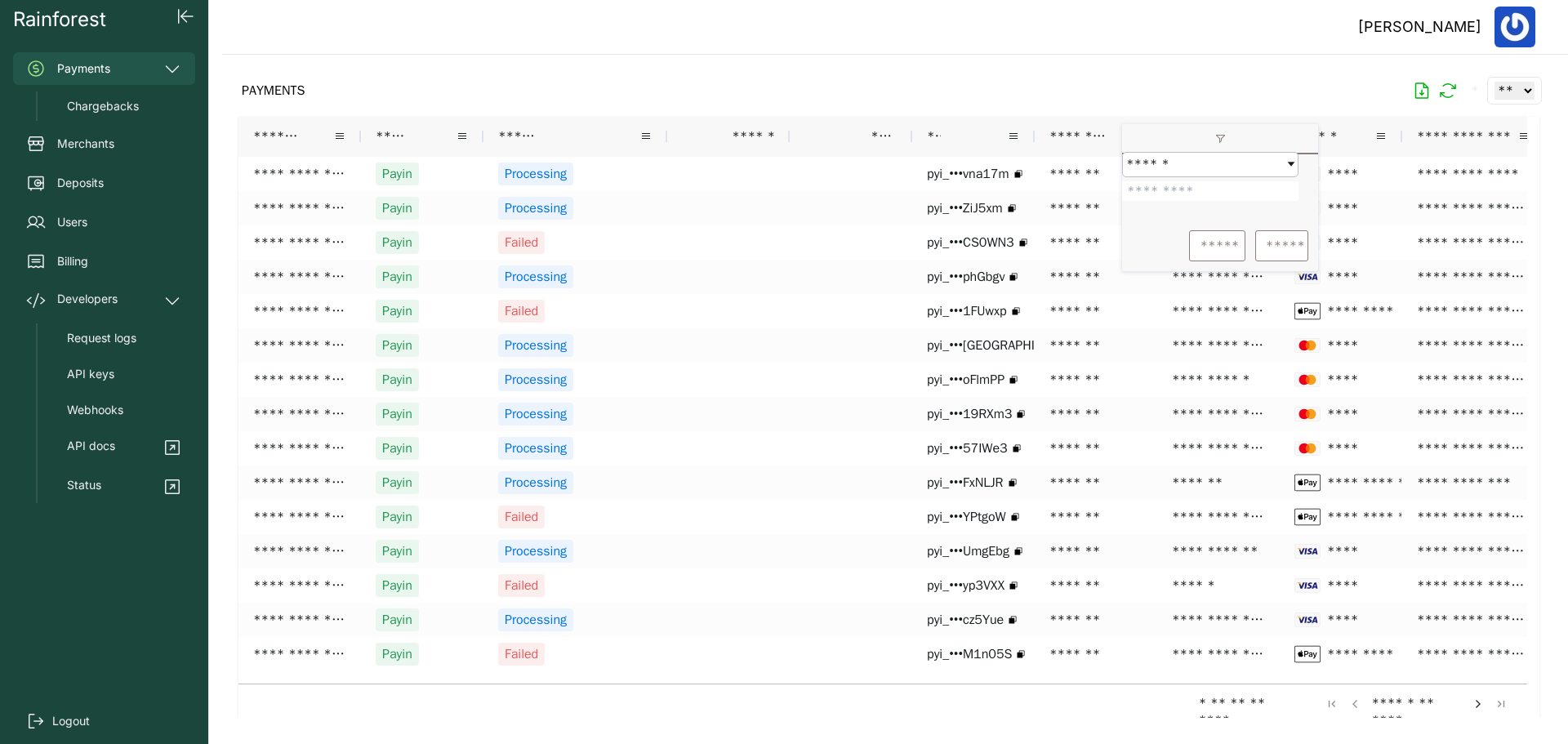 click at bounding box center [1210, 191] 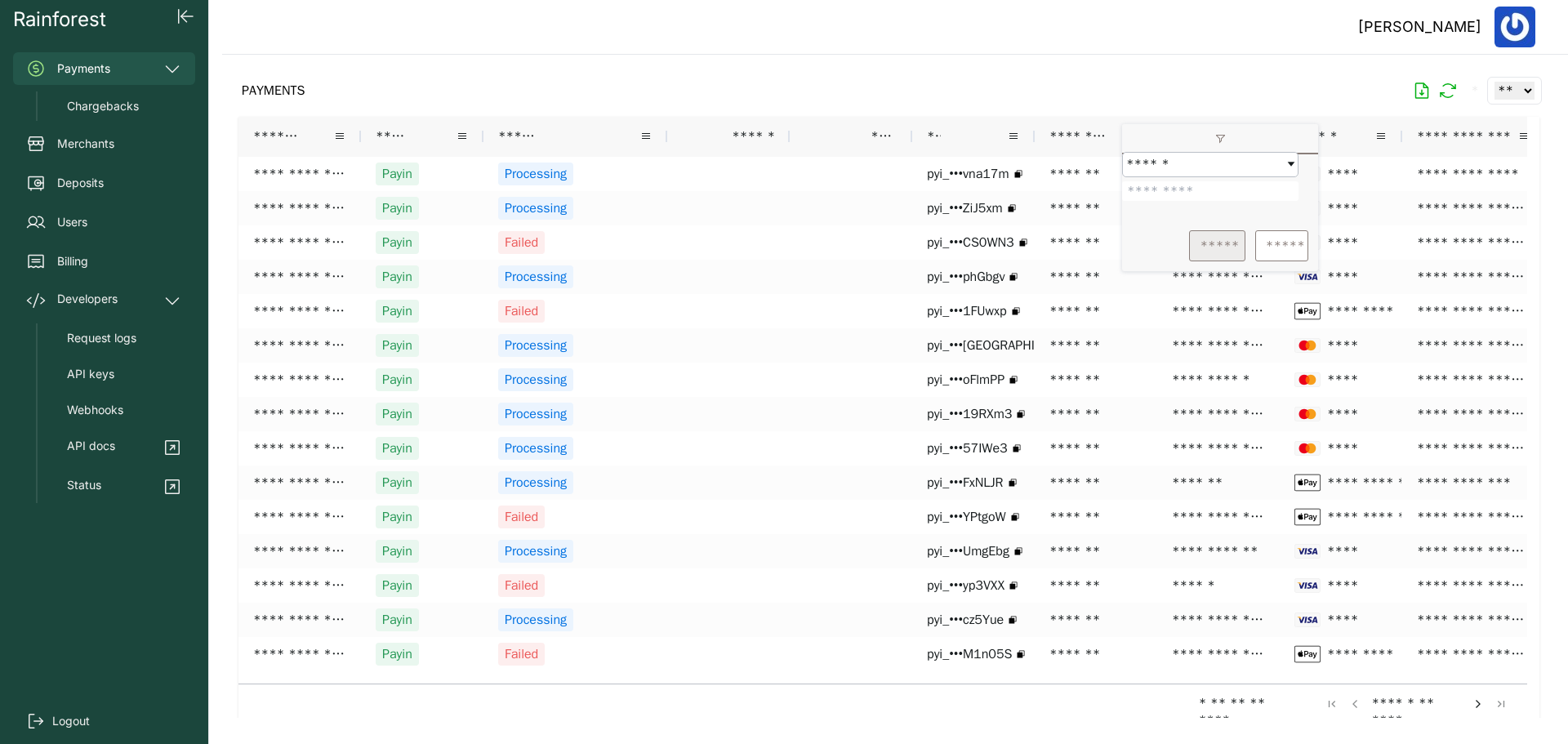 click on "*****" at bounding box center (1217, 246) 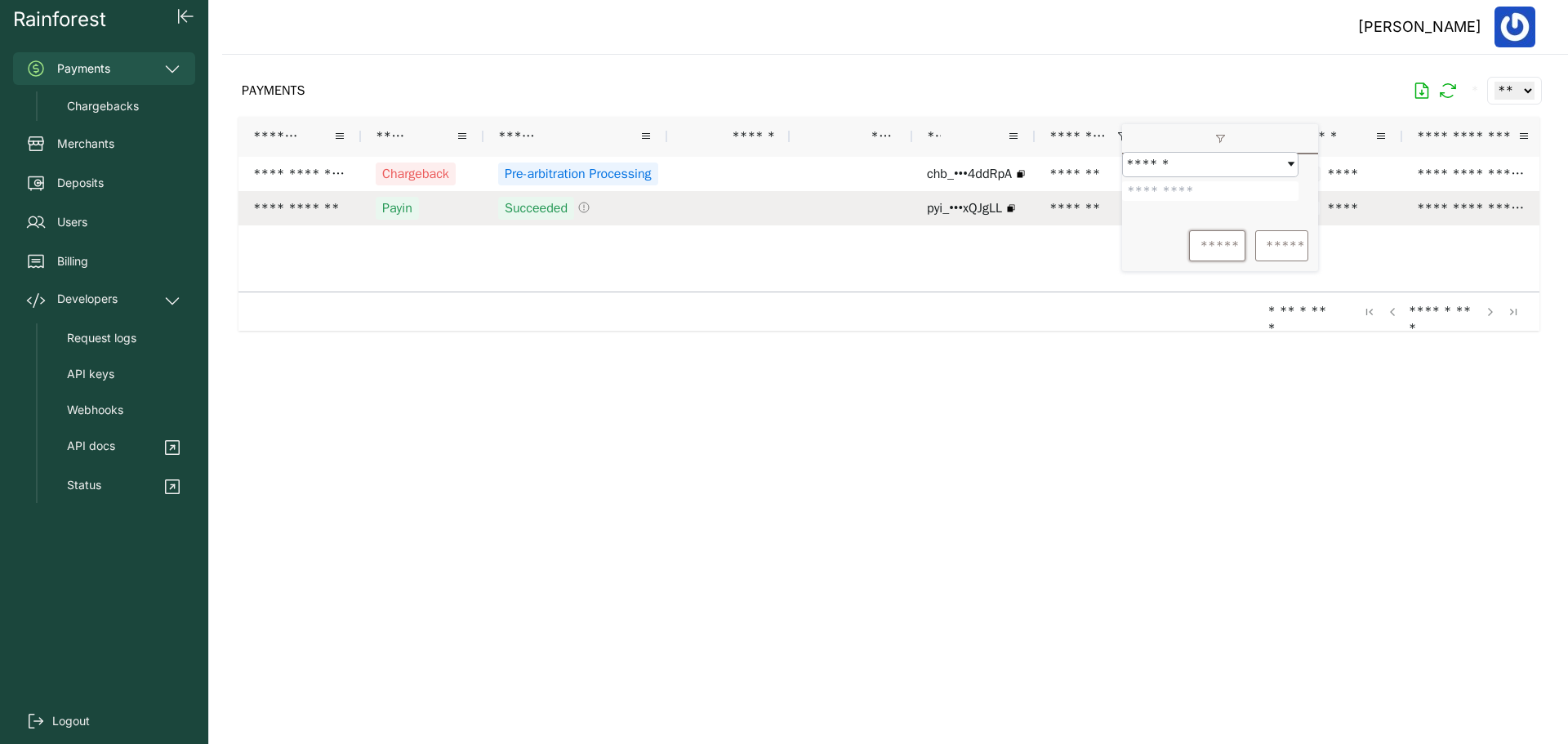 drag, startPoint x: 1200, startPoint y: 203, endPoint x: 1112, endPoint y: 194, distance: 88.45903 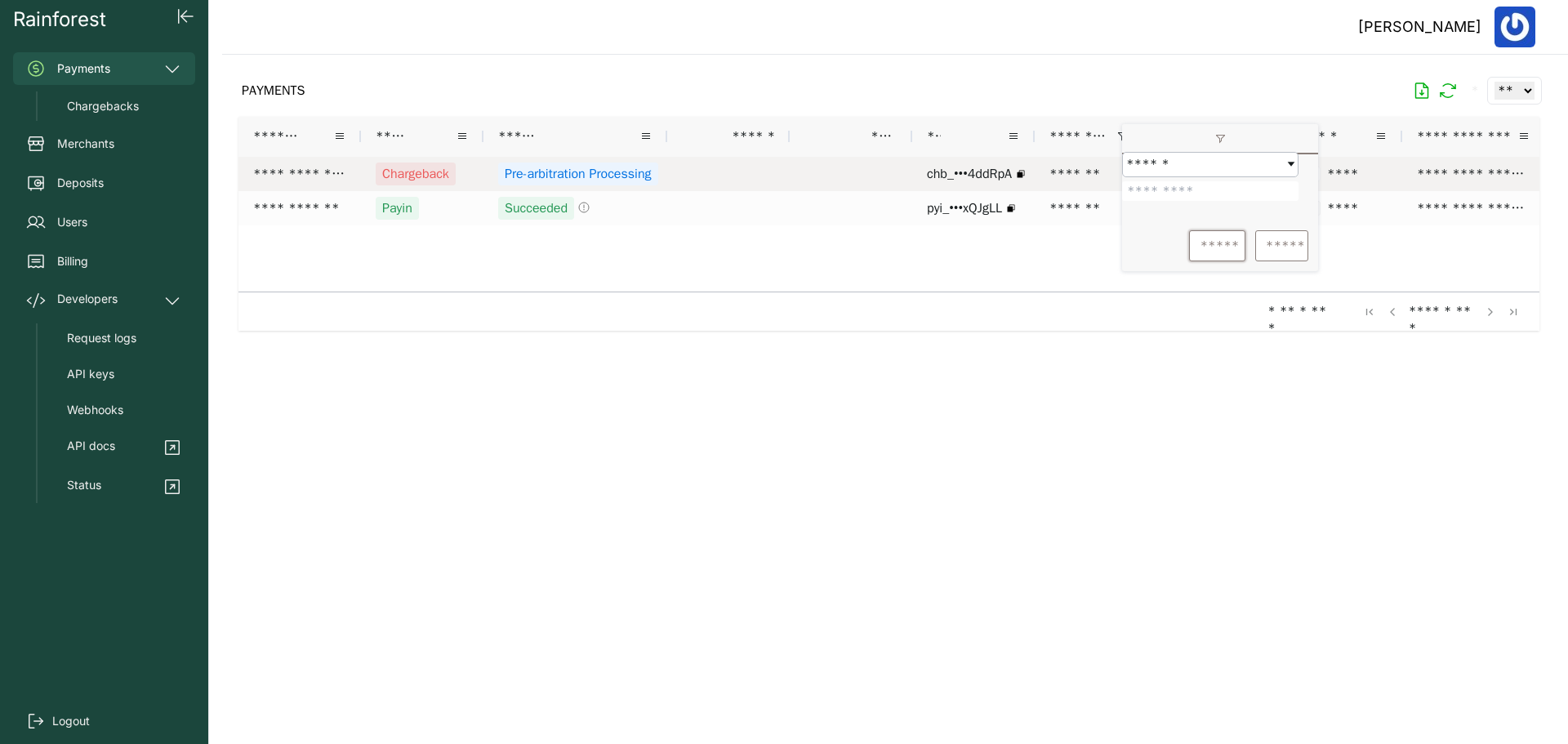 type on "*******" 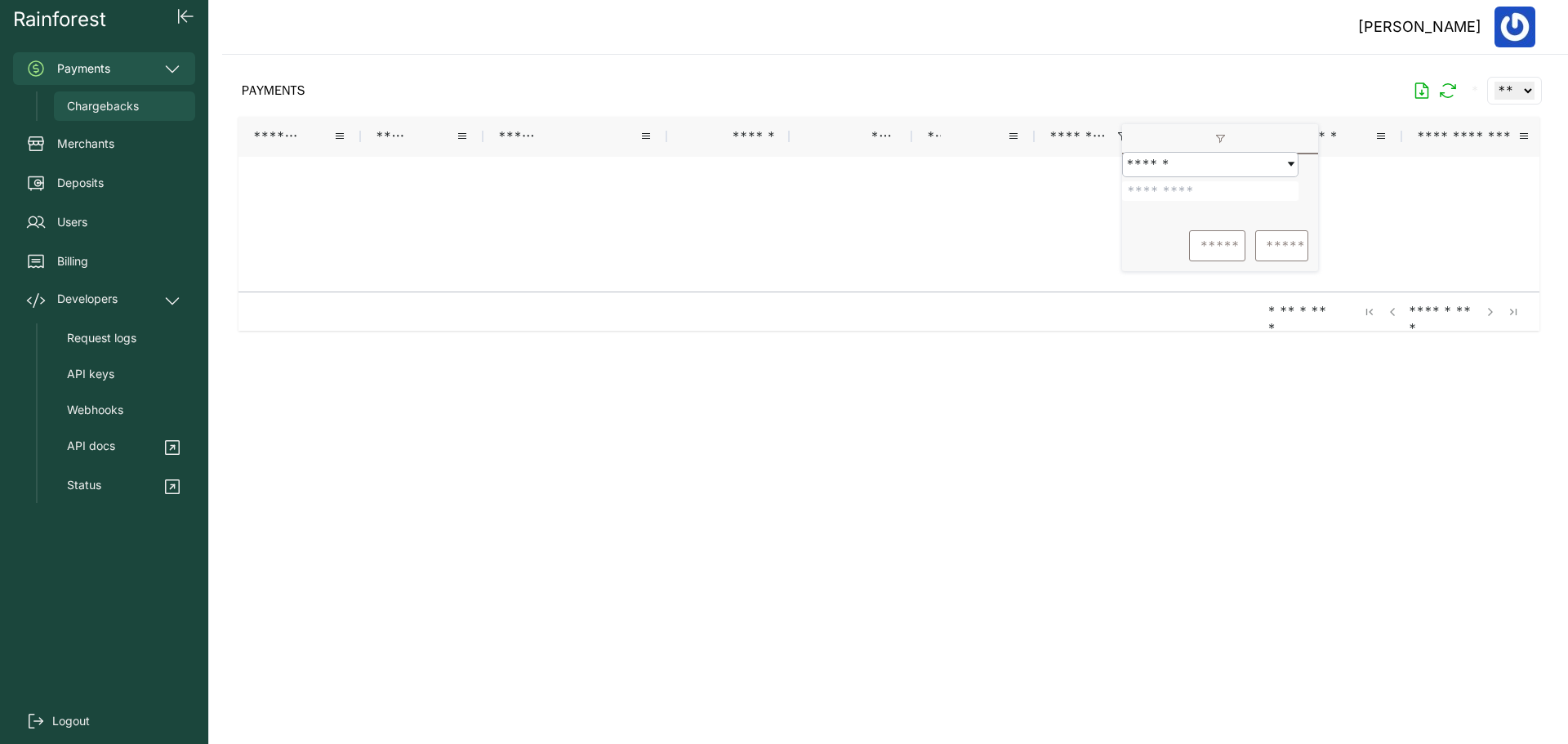 click on "Chargebacks" at bounding box center (103, 106) 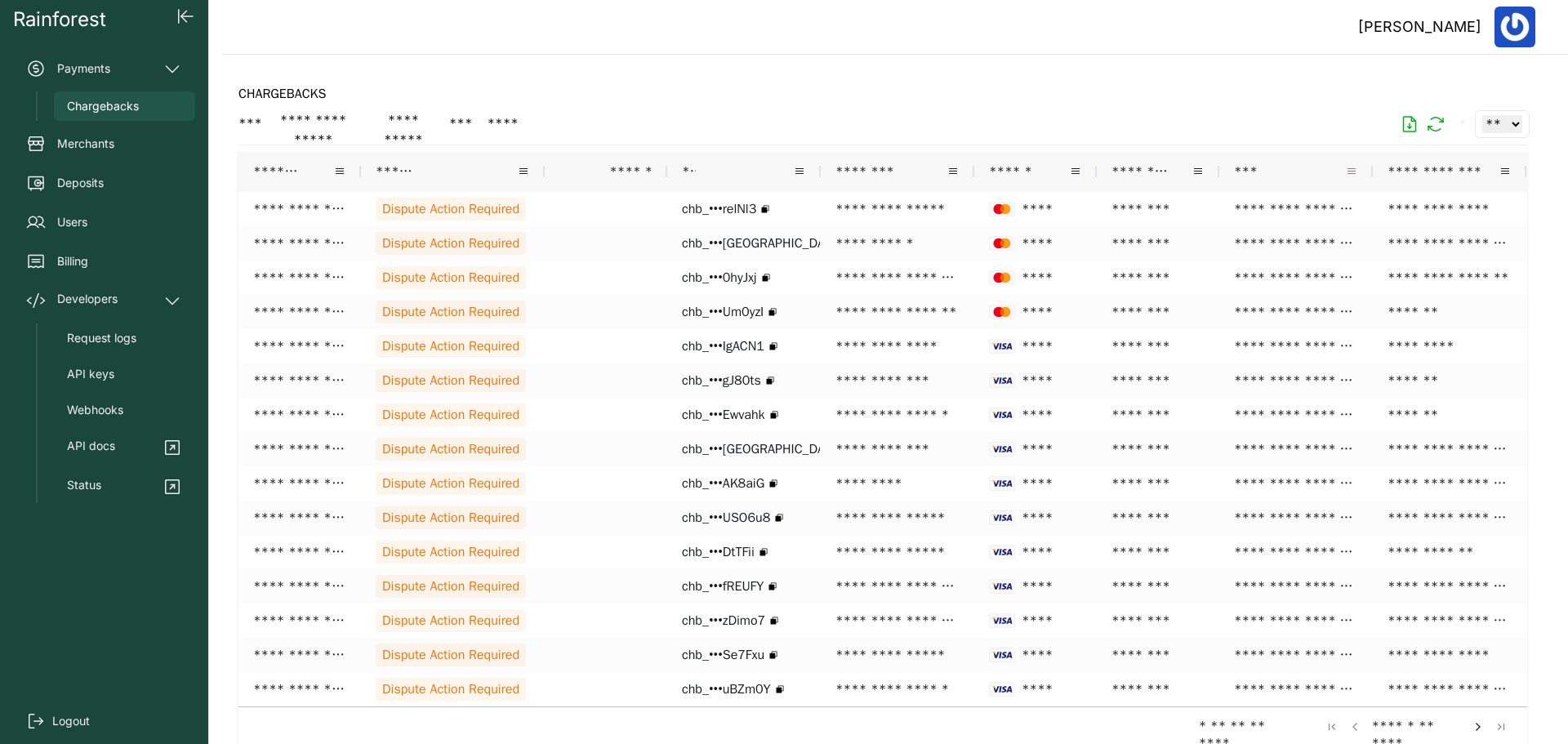 click at bounding box center (1352, 172) 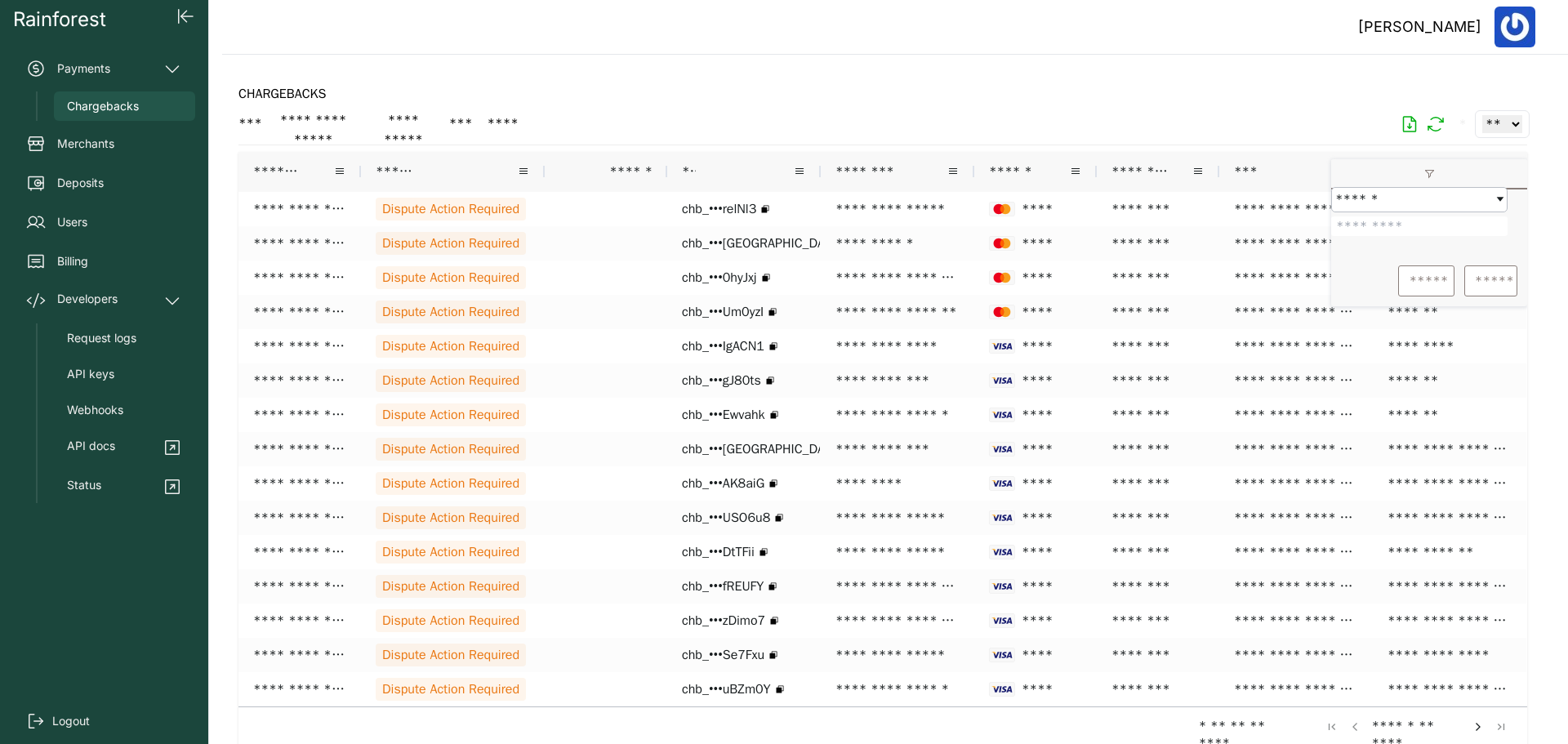 click at bounding box center [1419, 226] 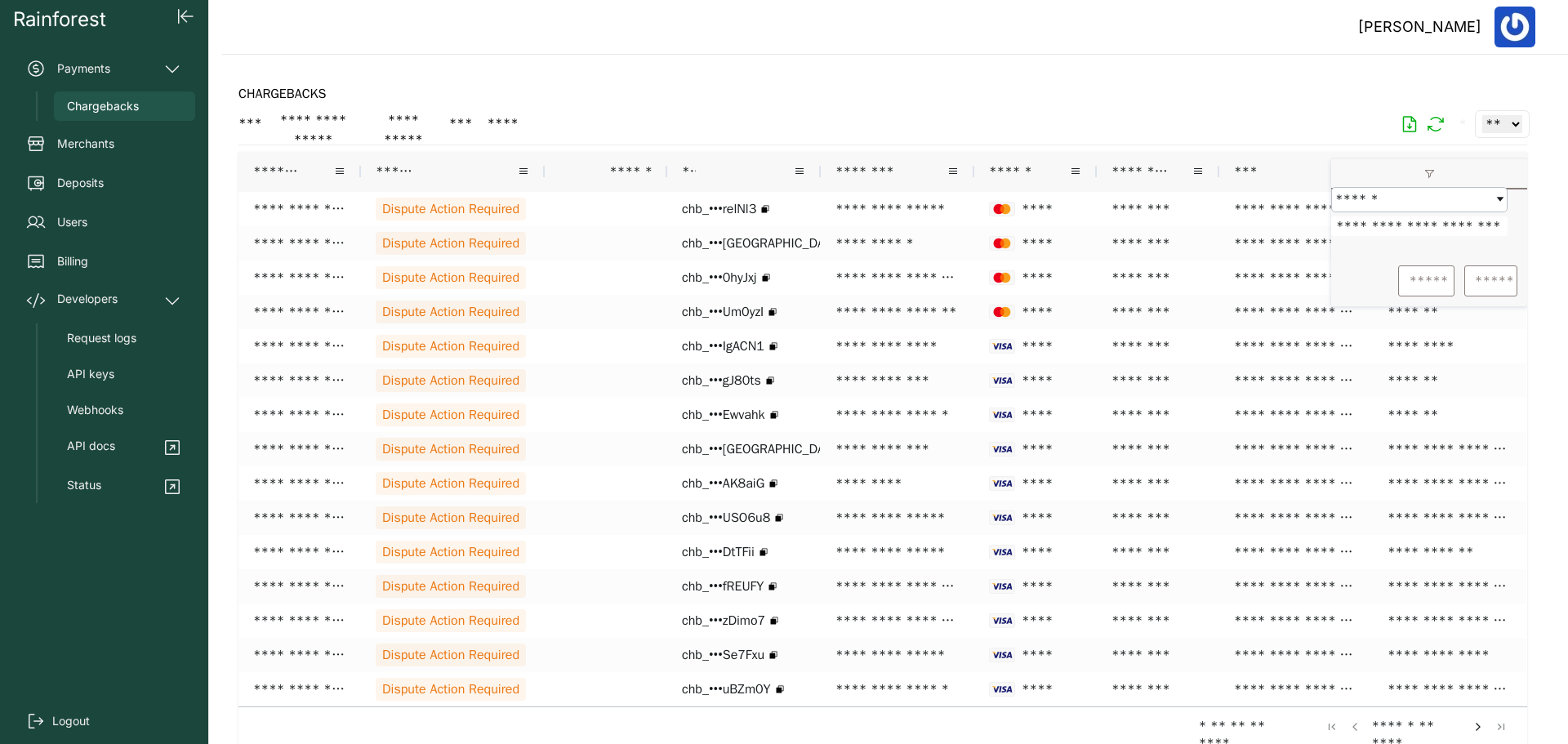 type on "**********" 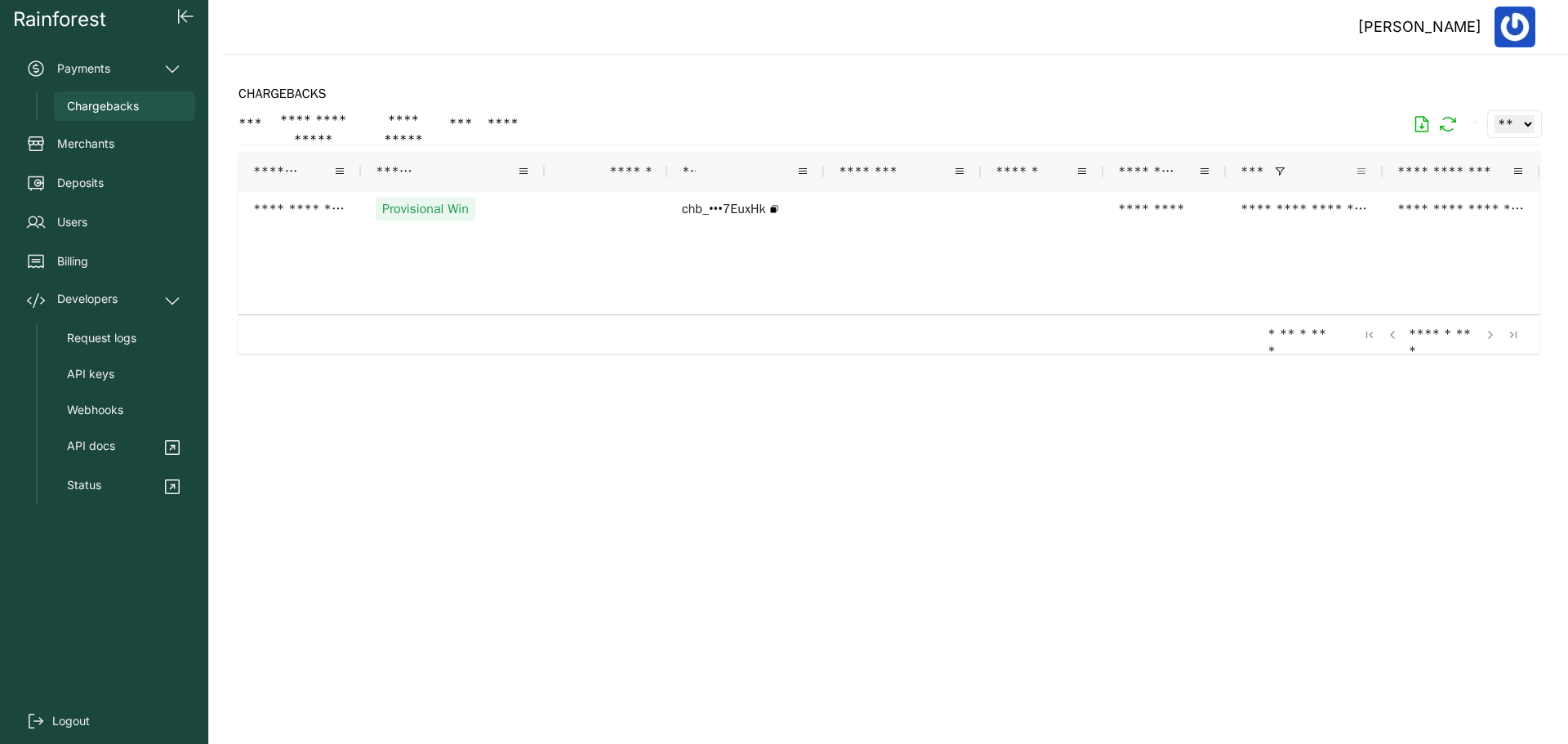 click at bounding box center (1361, 172) 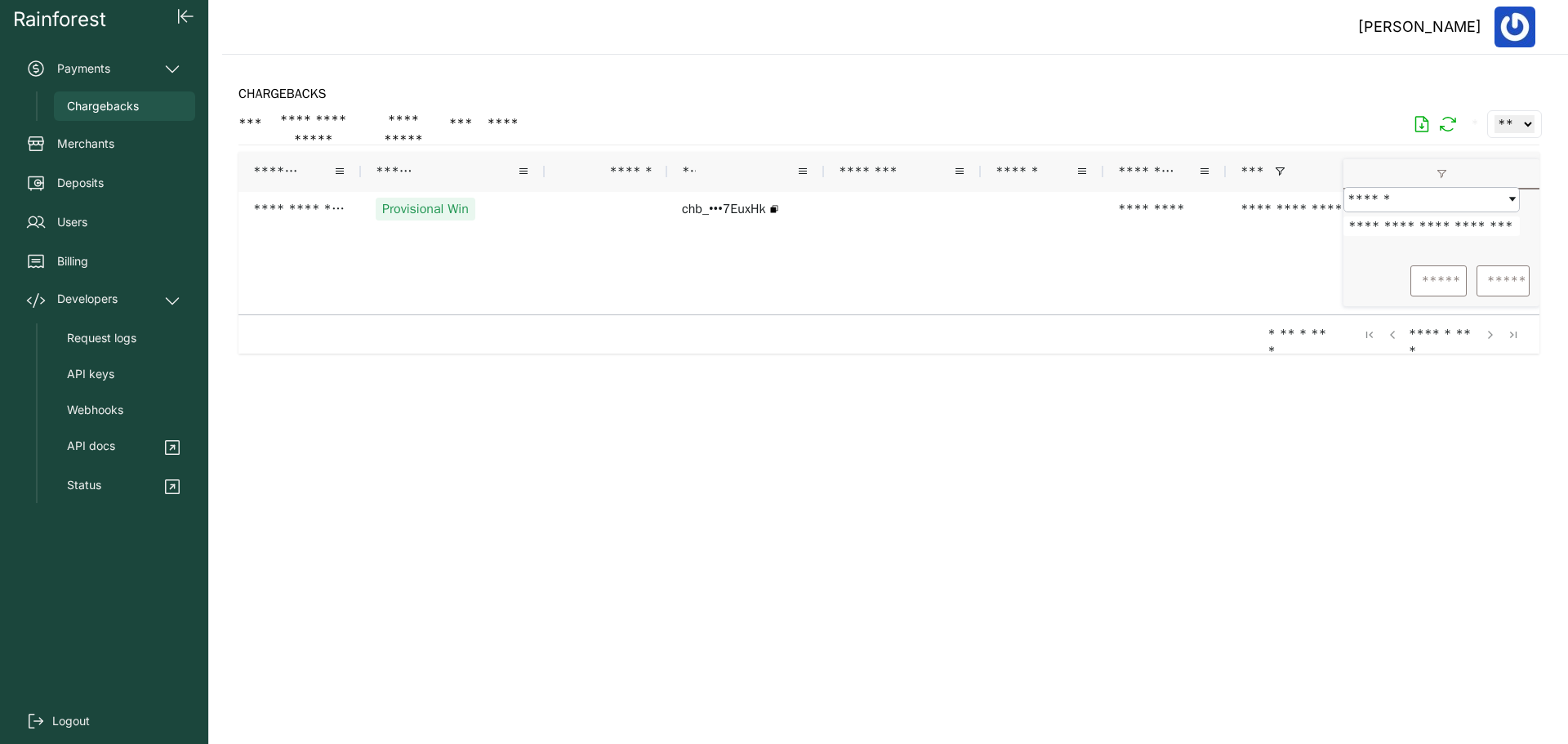 drag, startPoint x: 1357, startPoint y: 236, endPoint x: 1536, endPoint y: 264, distance: 181.17671 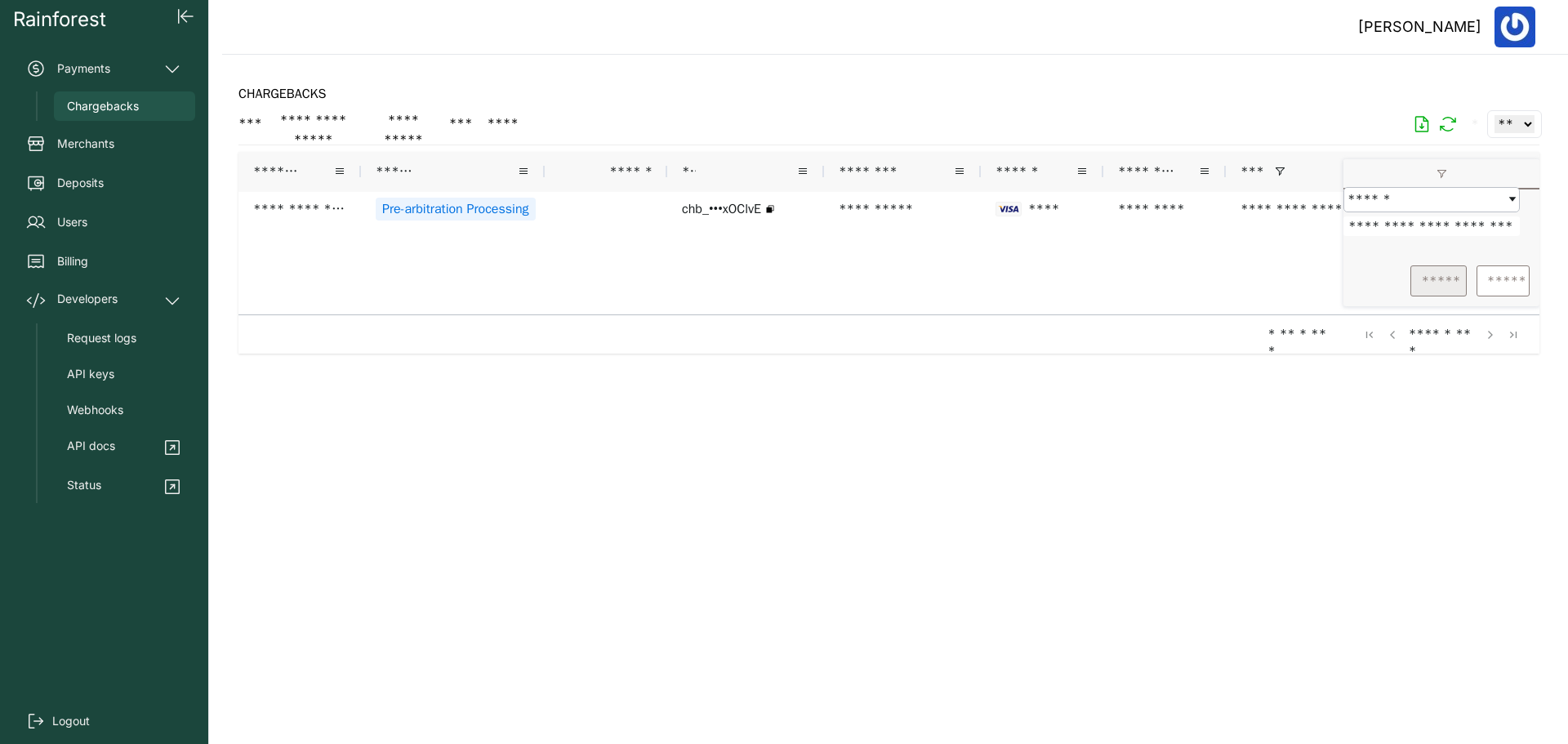 click on "*****" at bounding box center [1438, 281] 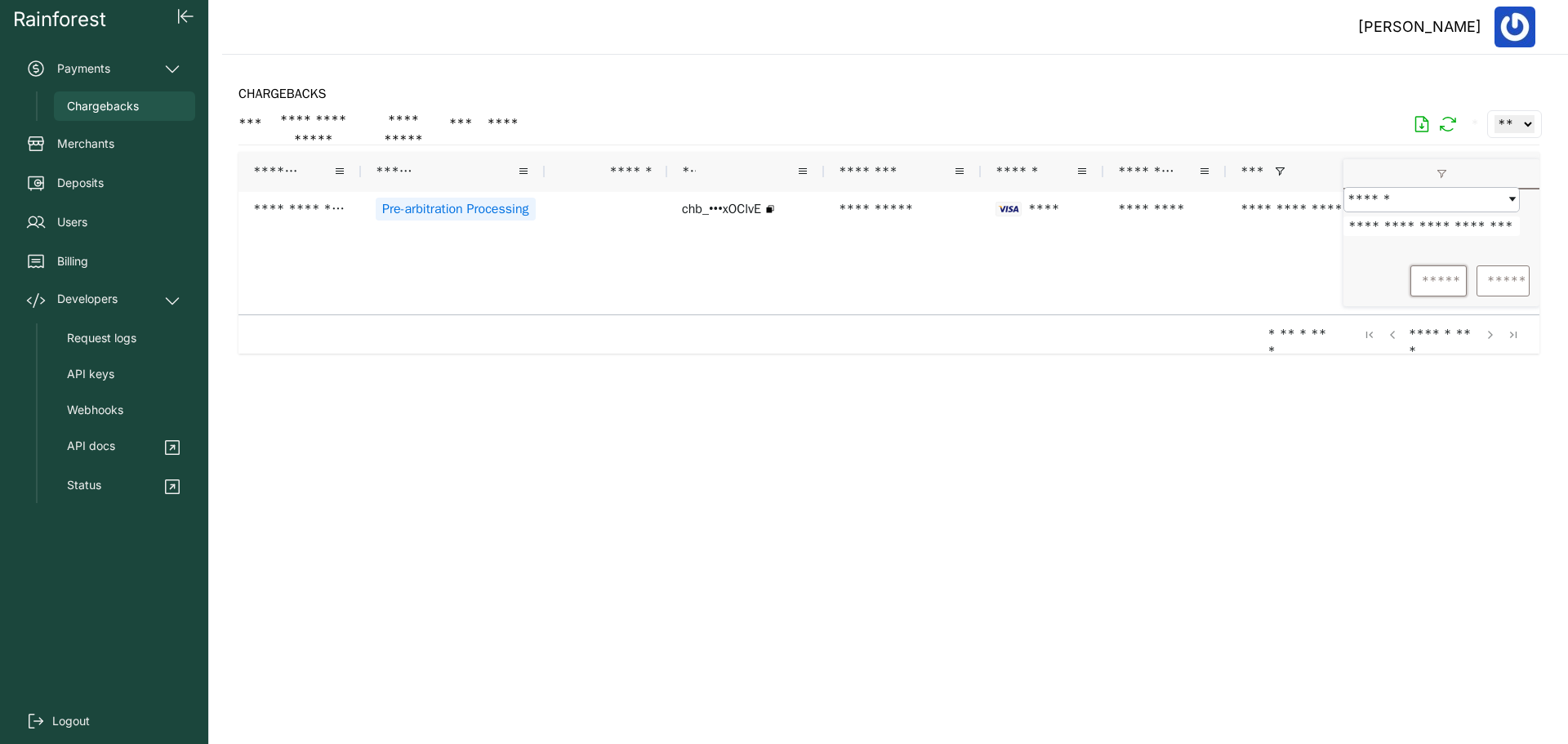 drag, startPoint x: 1353, startPoint y: 241, endPoint x: 1526, endPoint y: 242, distance: 173.00289 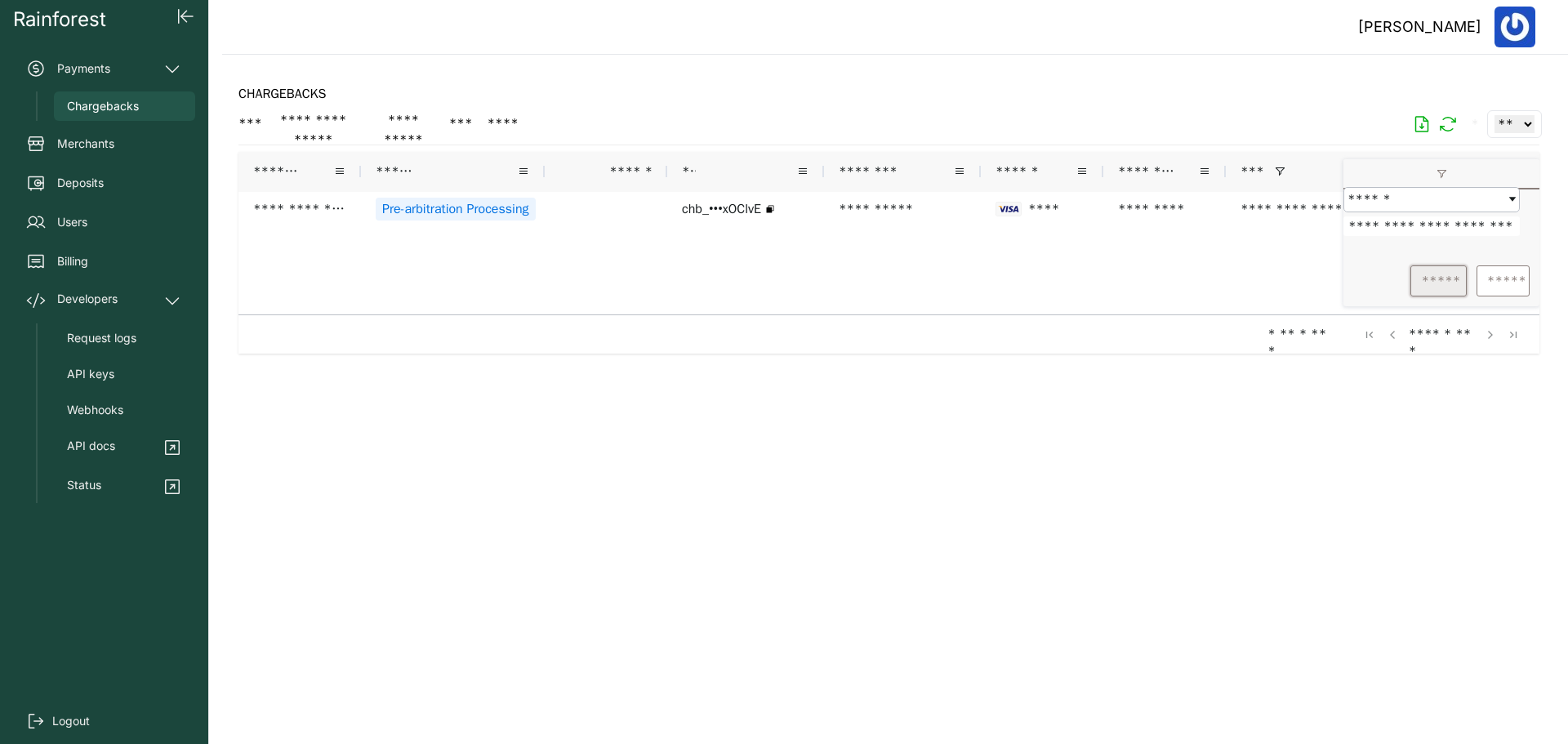 type on "**********" 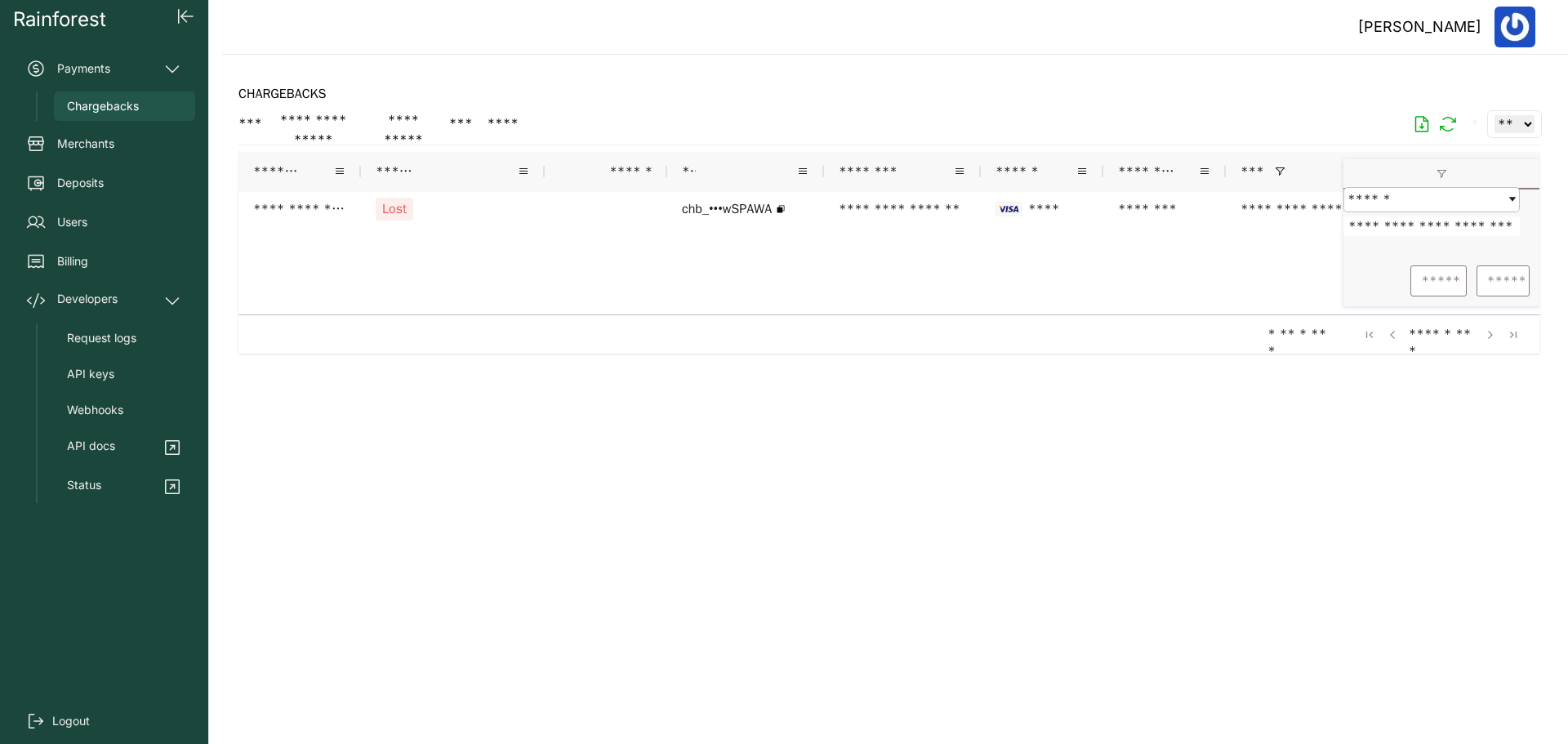 click on "**********" at bounding box center (889, 399) 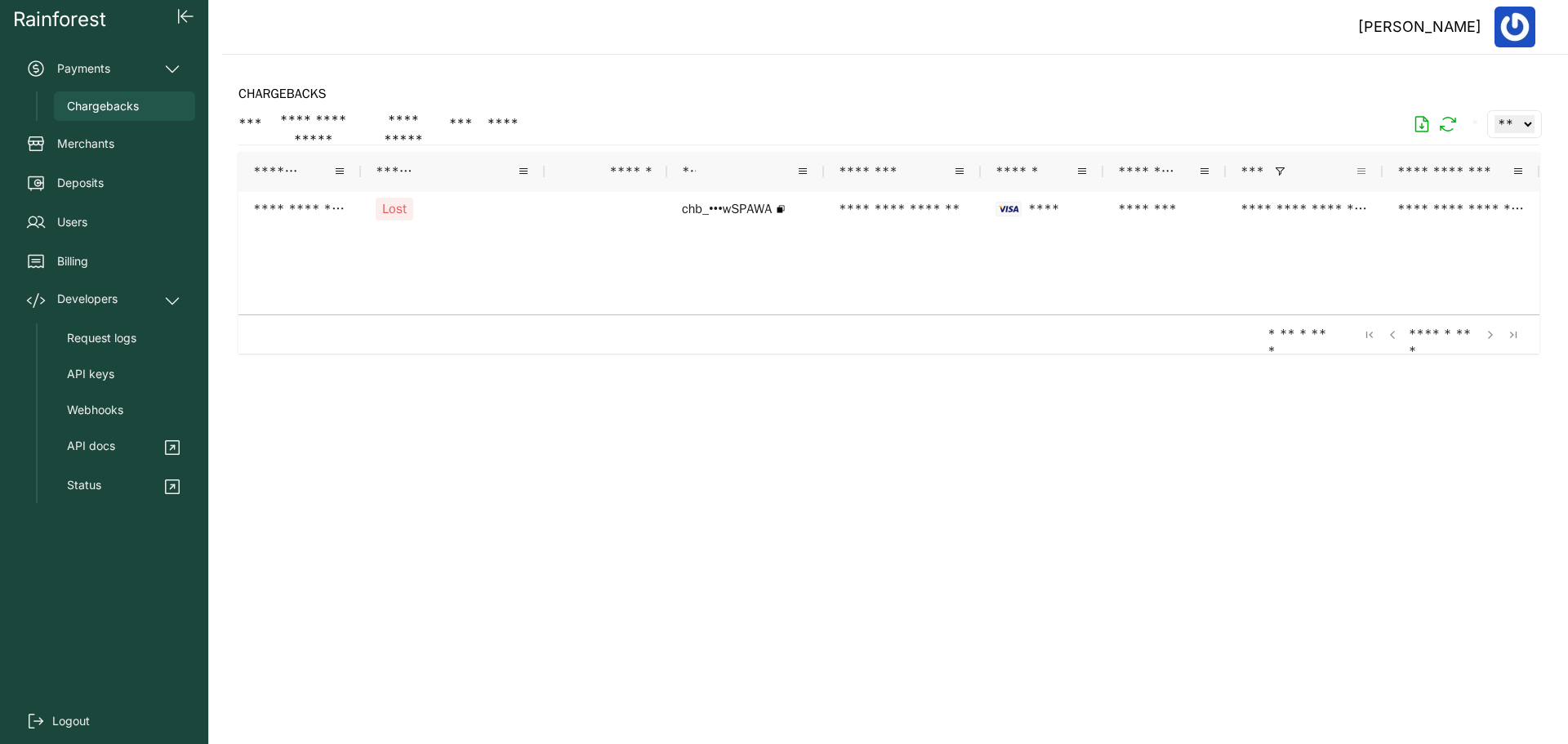 click at bounding box center [1361, 172] 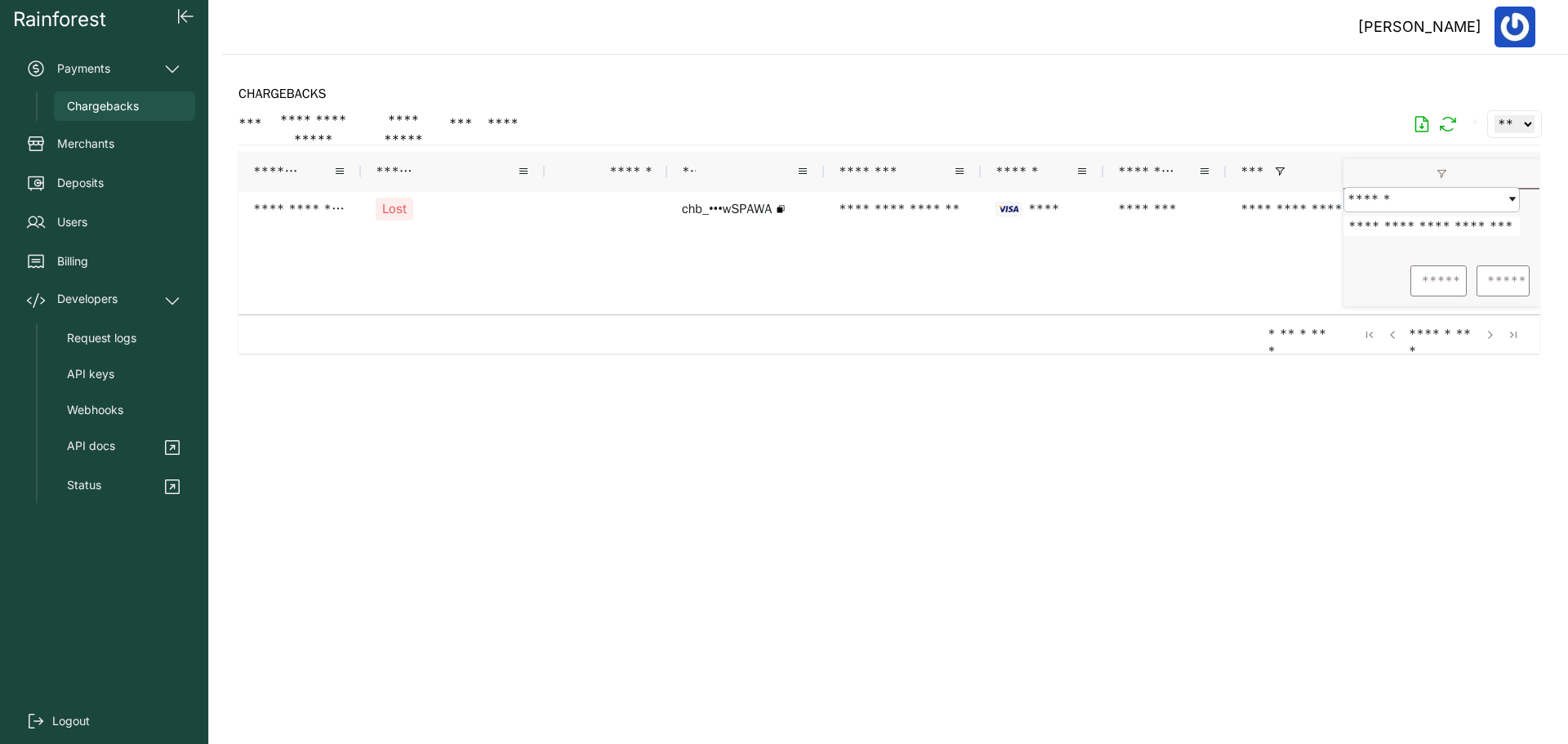 drag, startPoint x: 1354, startPoint y: 233, endPoint x: 1536, endPoint y: 248, distance: 182.61709 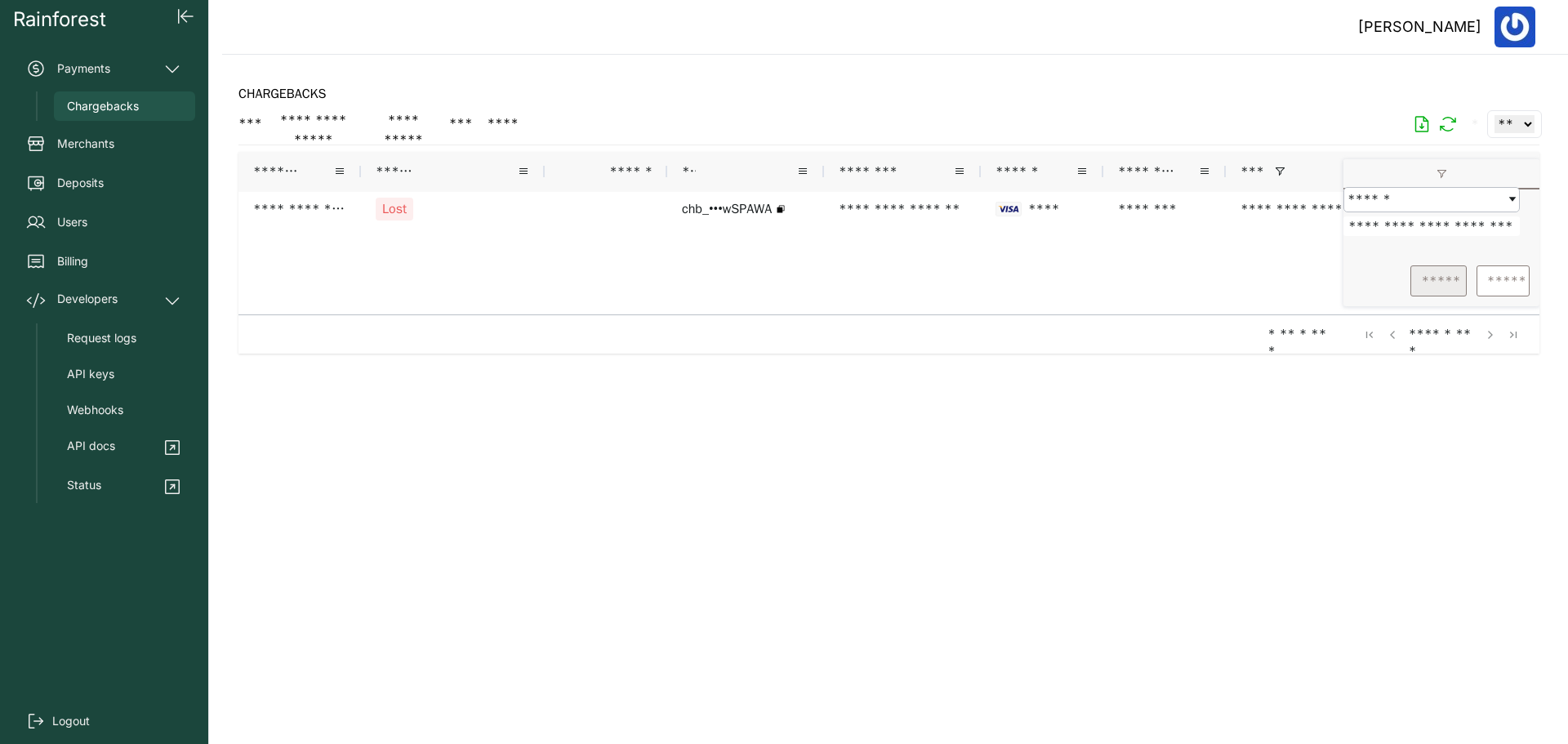 type on "**********" 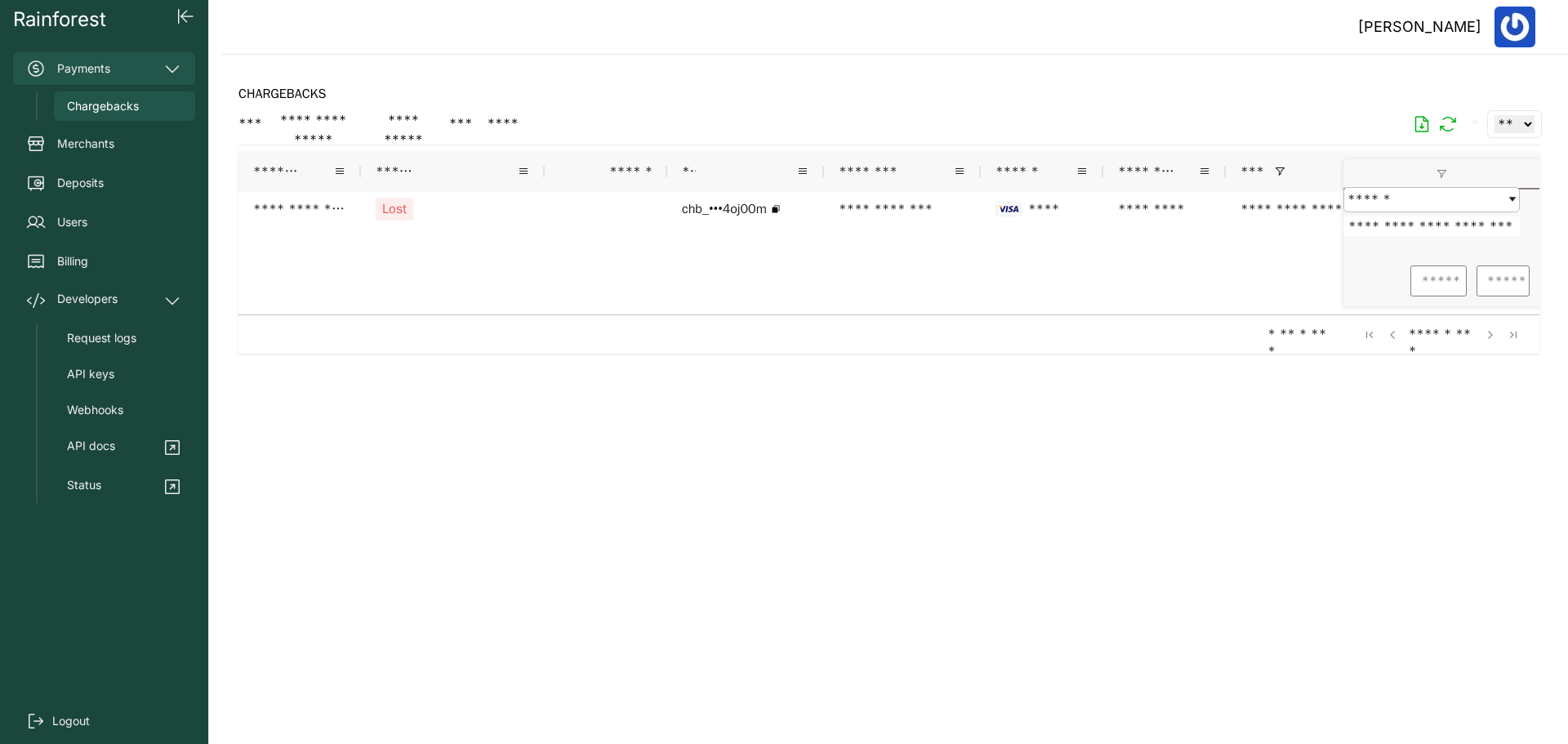 click on "Payments" at bounding box center [104, 69] 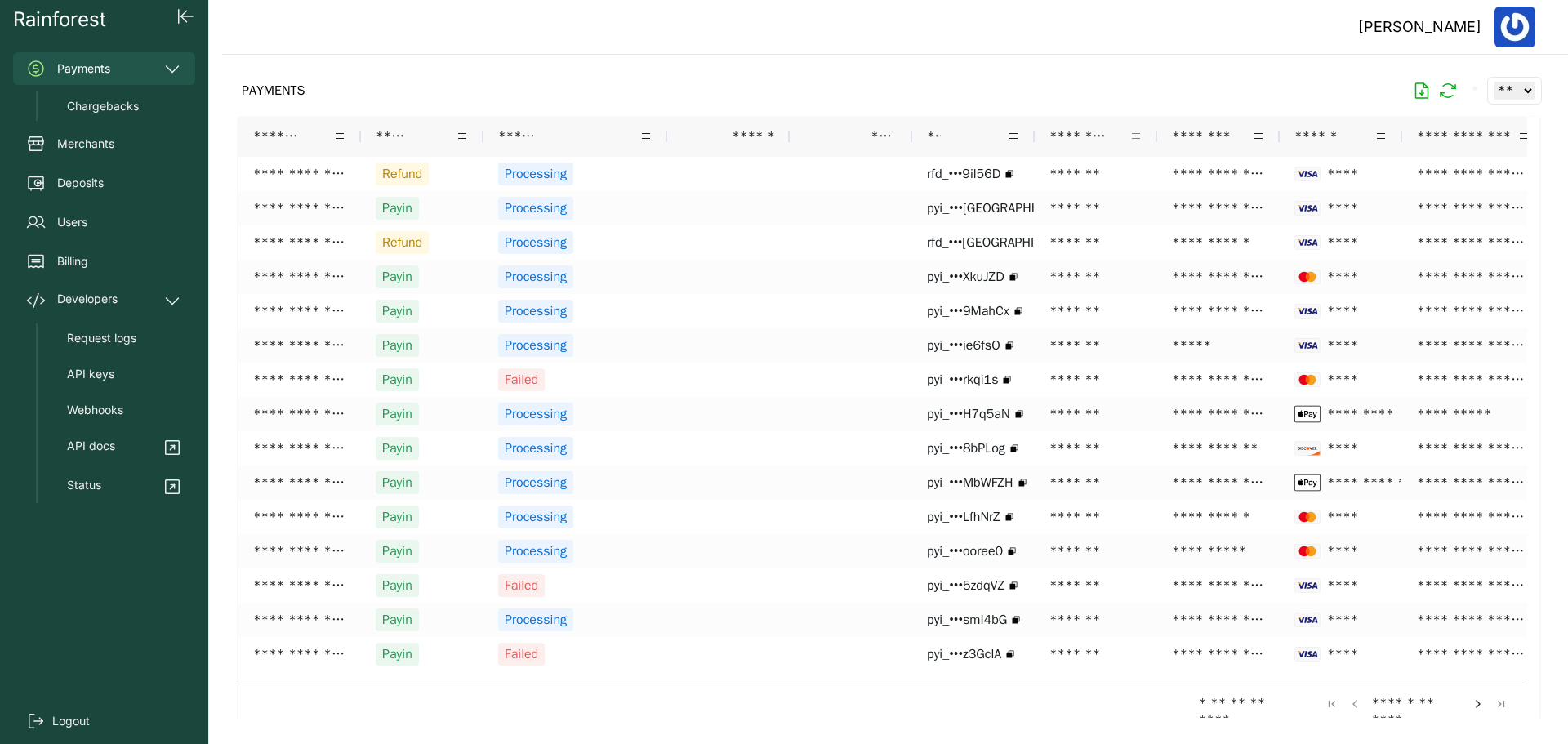 click at bounding box center [1136, 136] 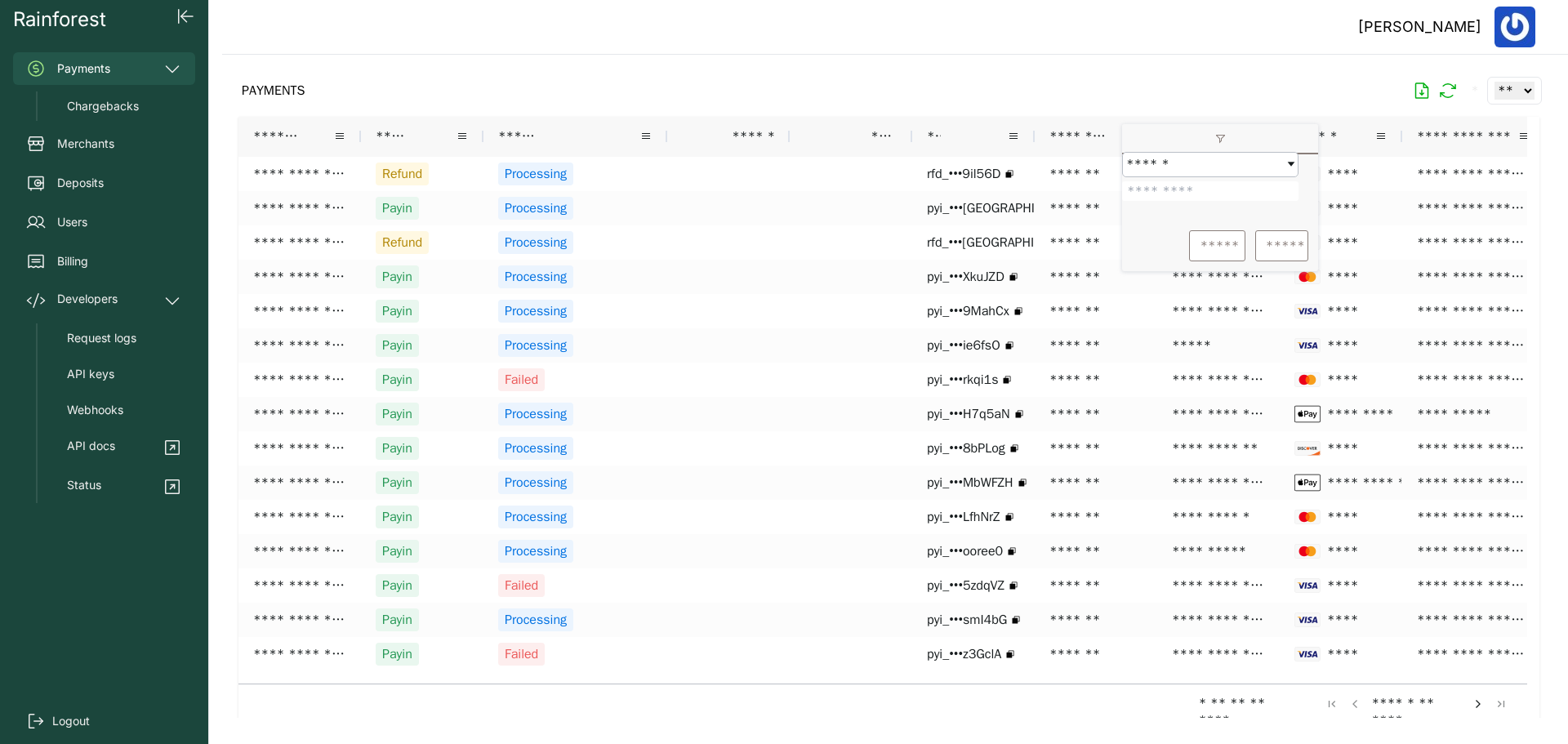 click at bounding box center (1210, 191) 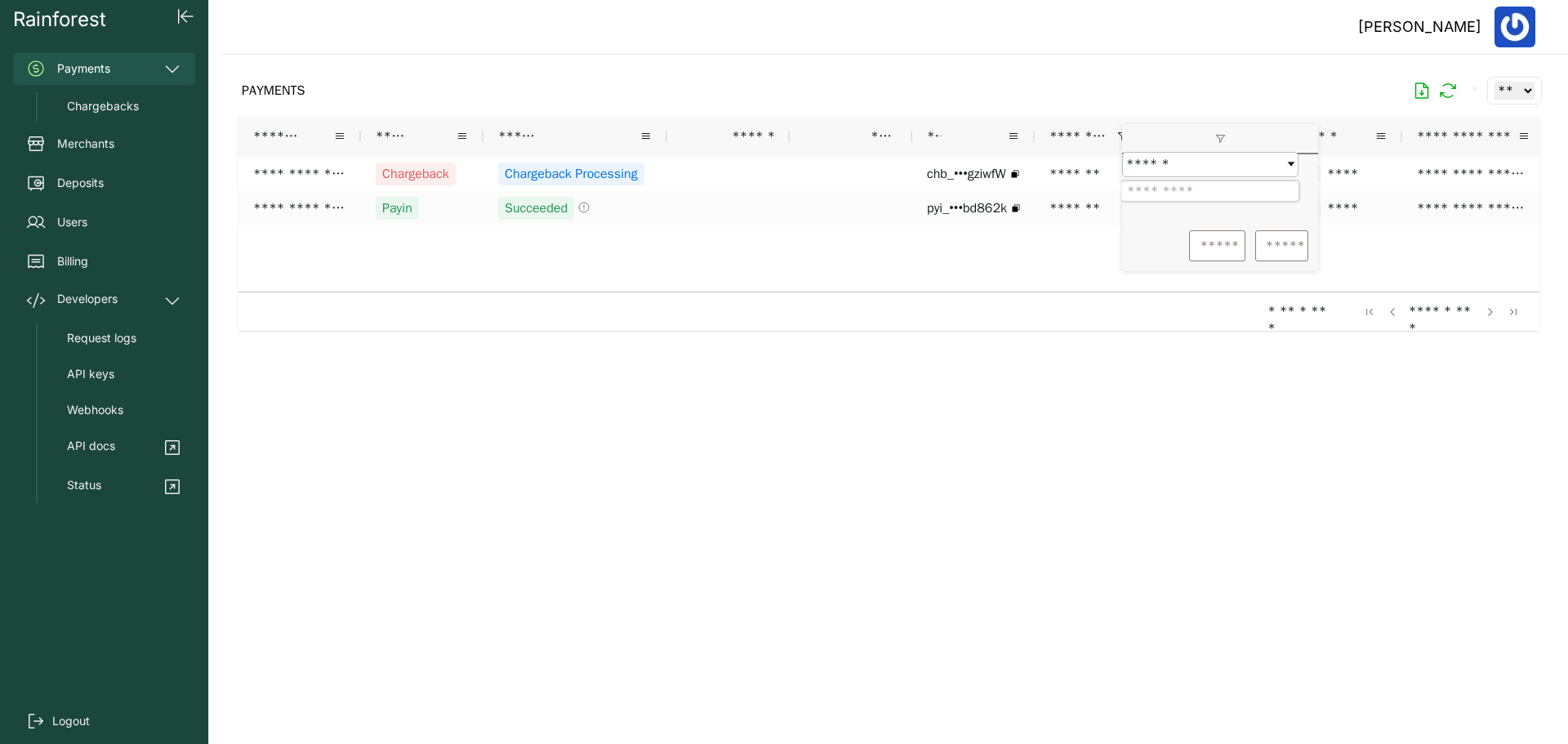 drag, startPoint x: 1209, startPoint y: 206, endPoint x: 1130, endPoint y: 196, distance: 79.6304 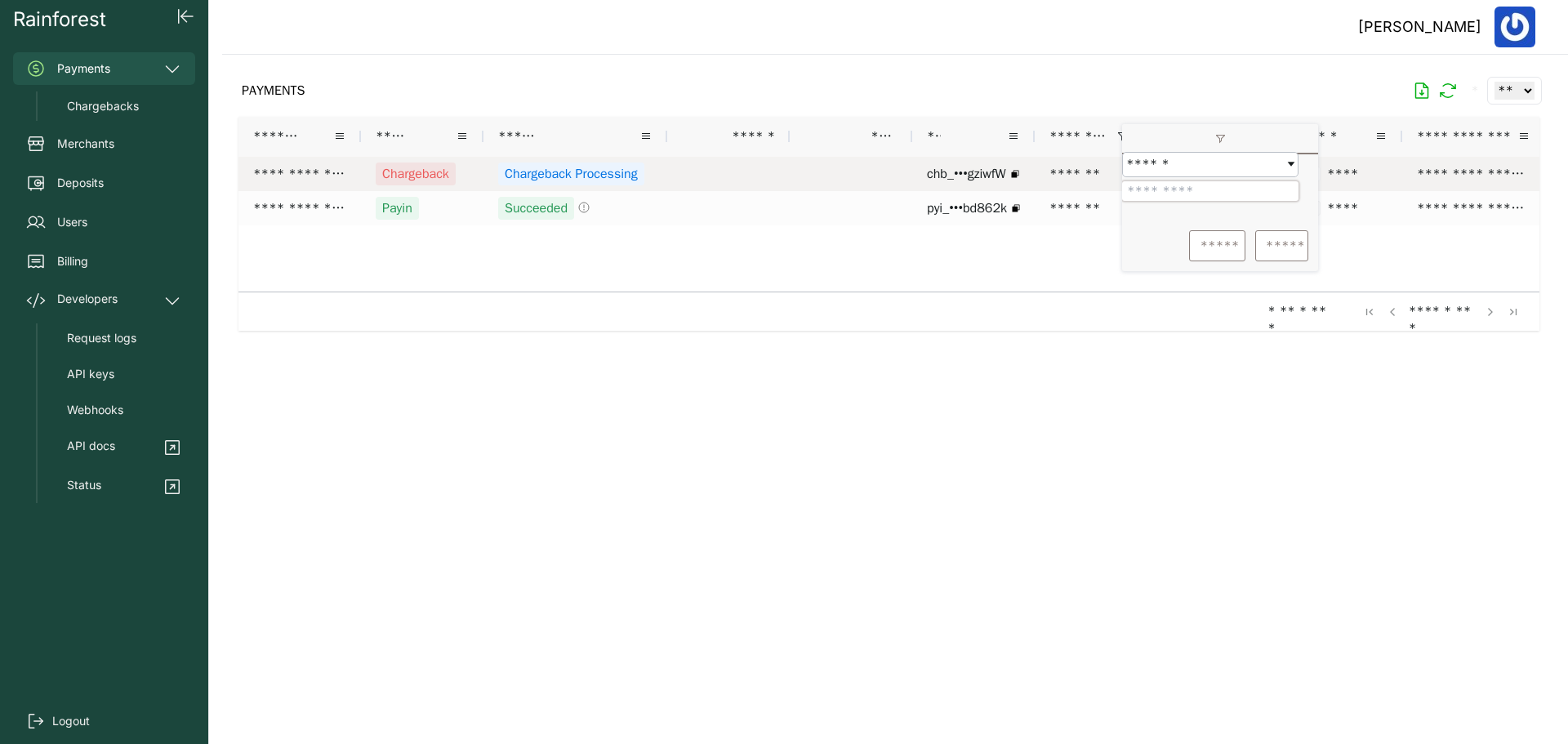 paste 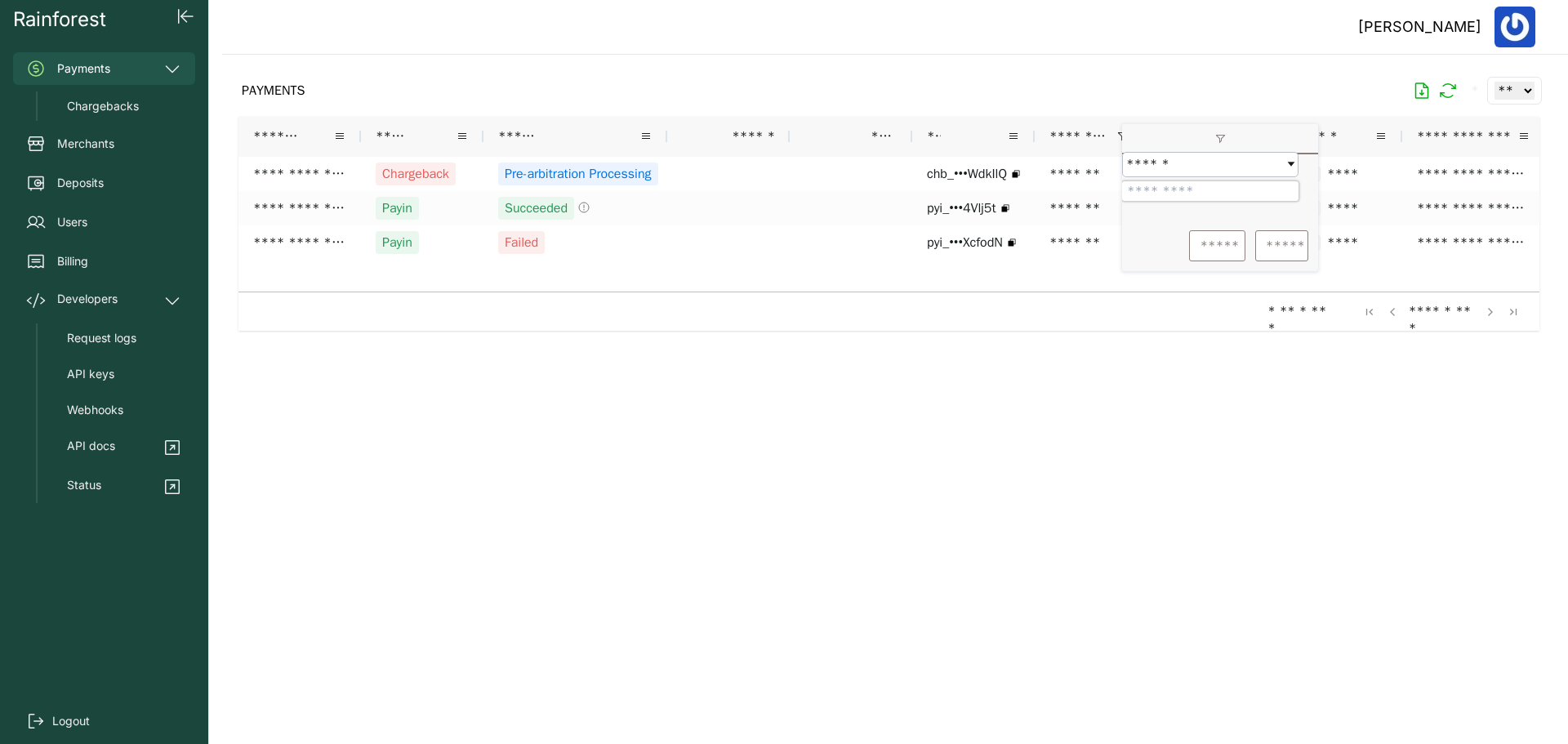 drag, startPoint x: 1193, startPoint y: 203, endPoint x: 1129, endPoint y: 194, distance: 64.62971 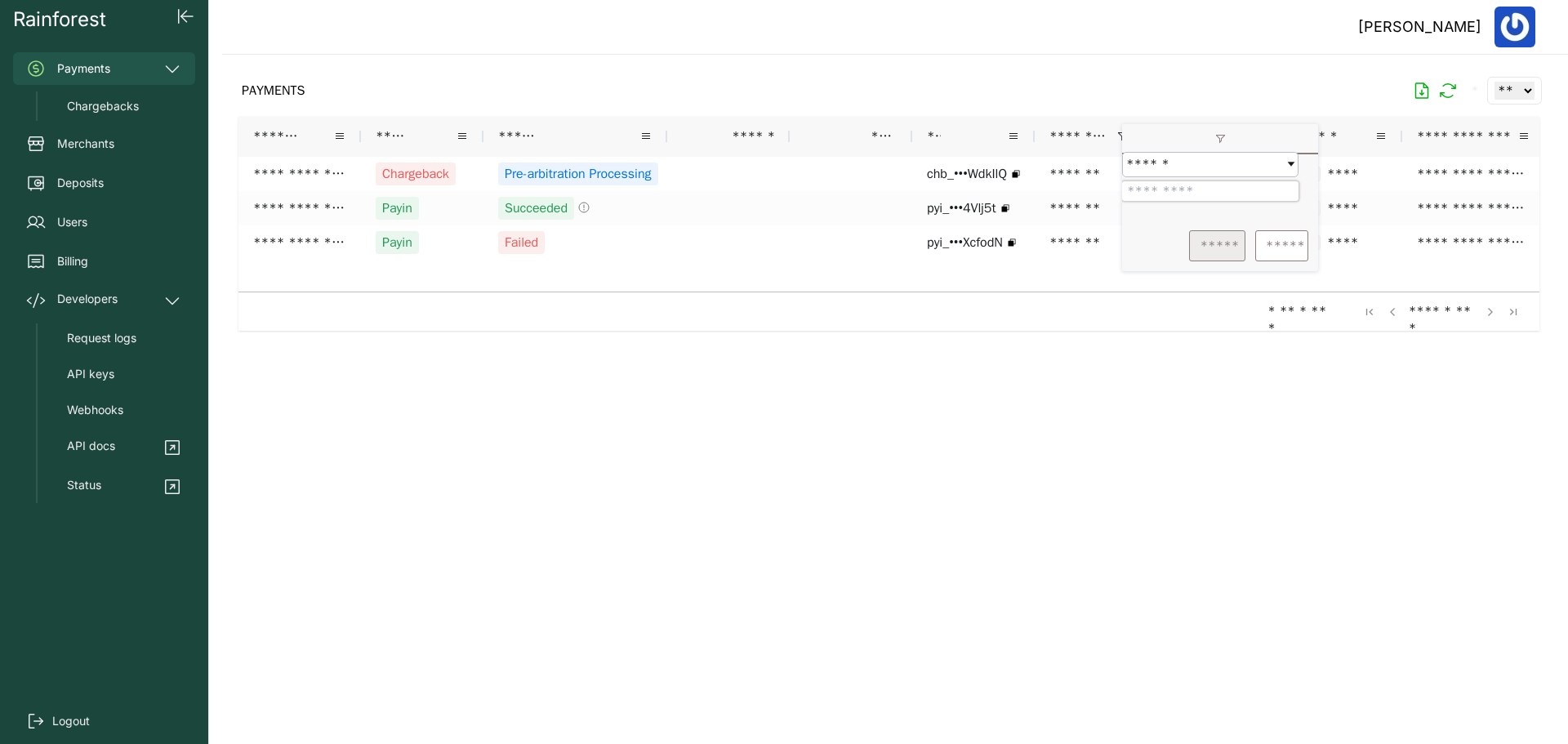 click on "*****" at bounding box center [1217, 246] 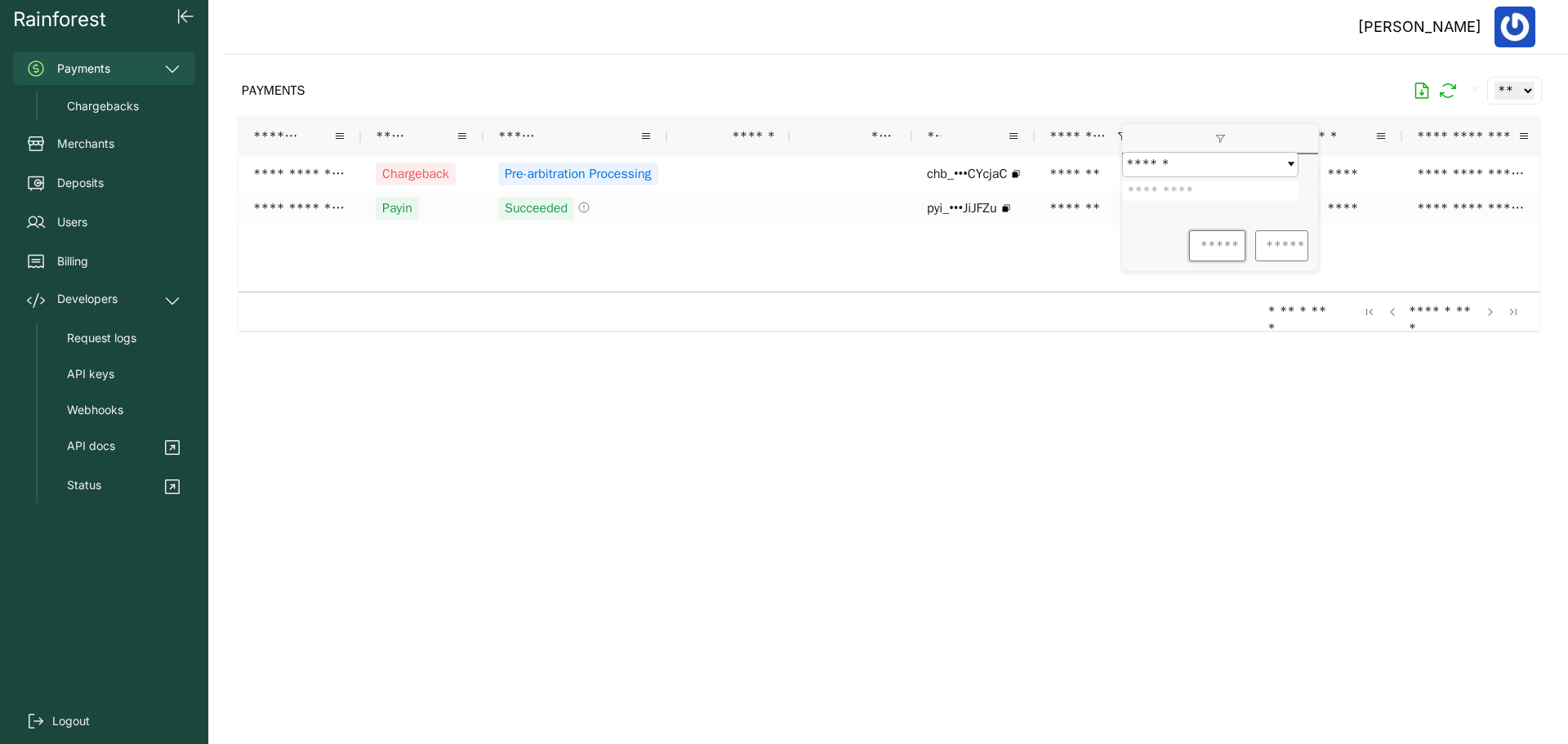 drag, startPoint x: 1193, startPoint y: 207, endPoint x: 1129, endPoint y: 198, distance: 64.629715 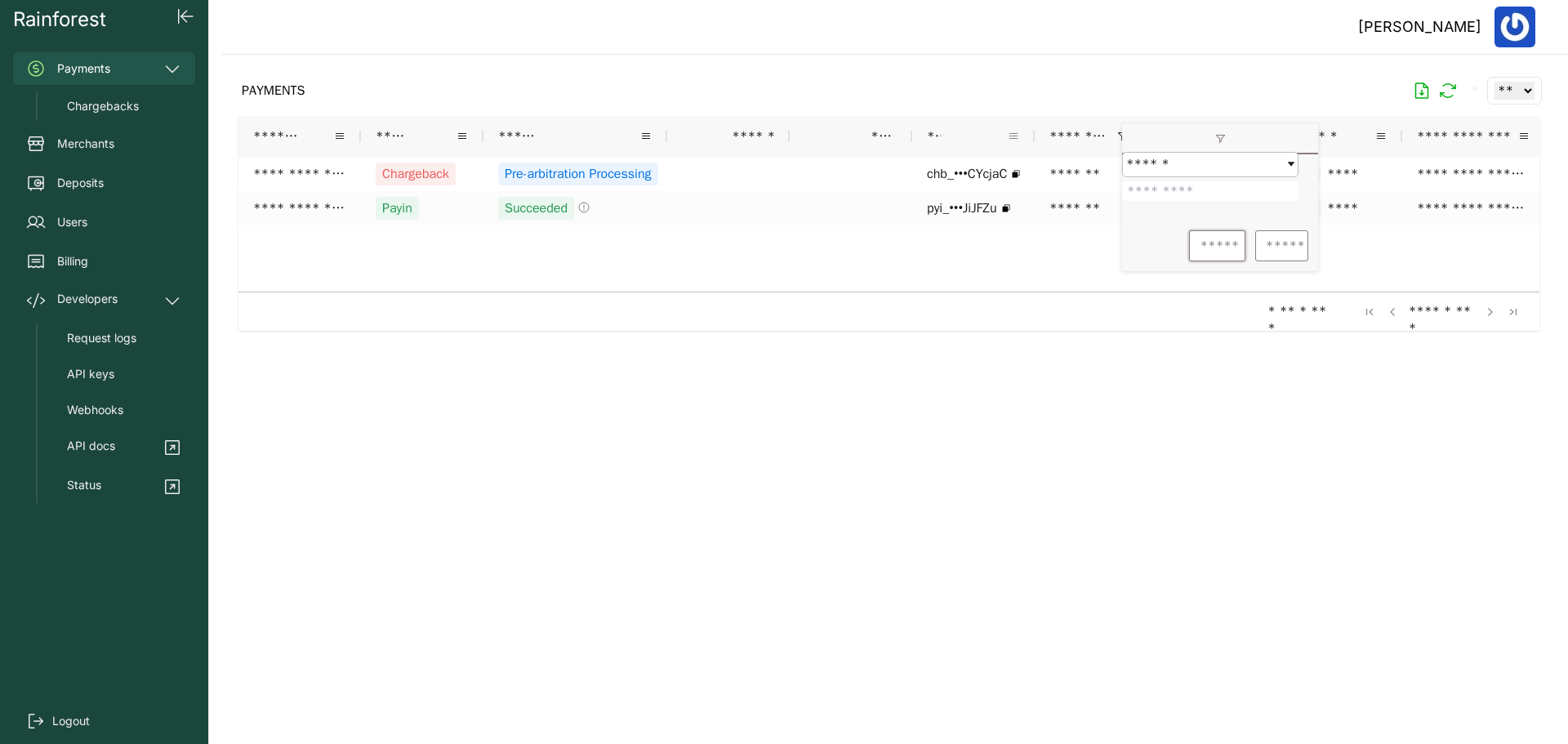 click on "*****" at bounding box center (1217, 246) 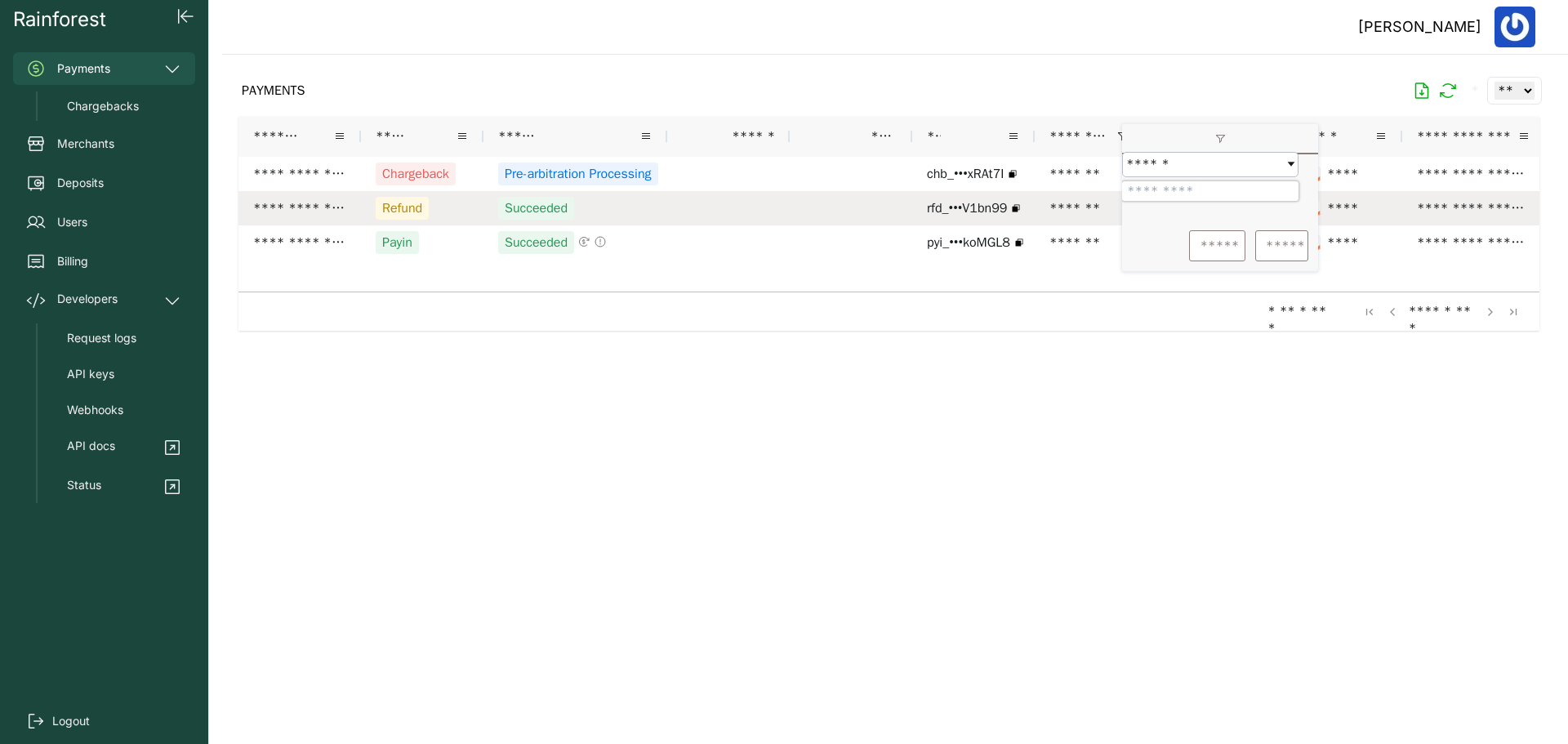 drag, startPoint x: 1192, startPoint y: 207, endPoint x: 1107, endPoint y: 204, distance: 85.0529 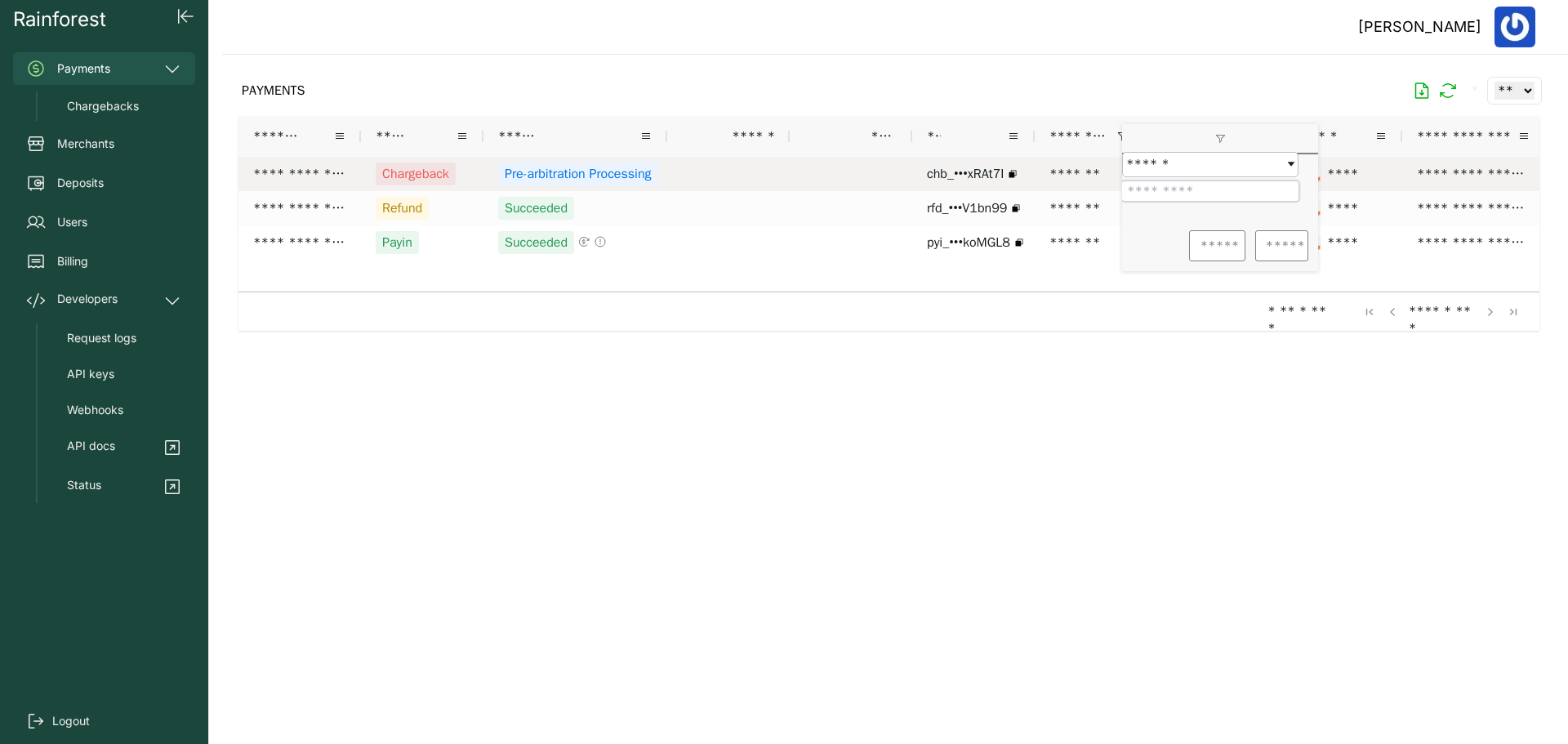 paste 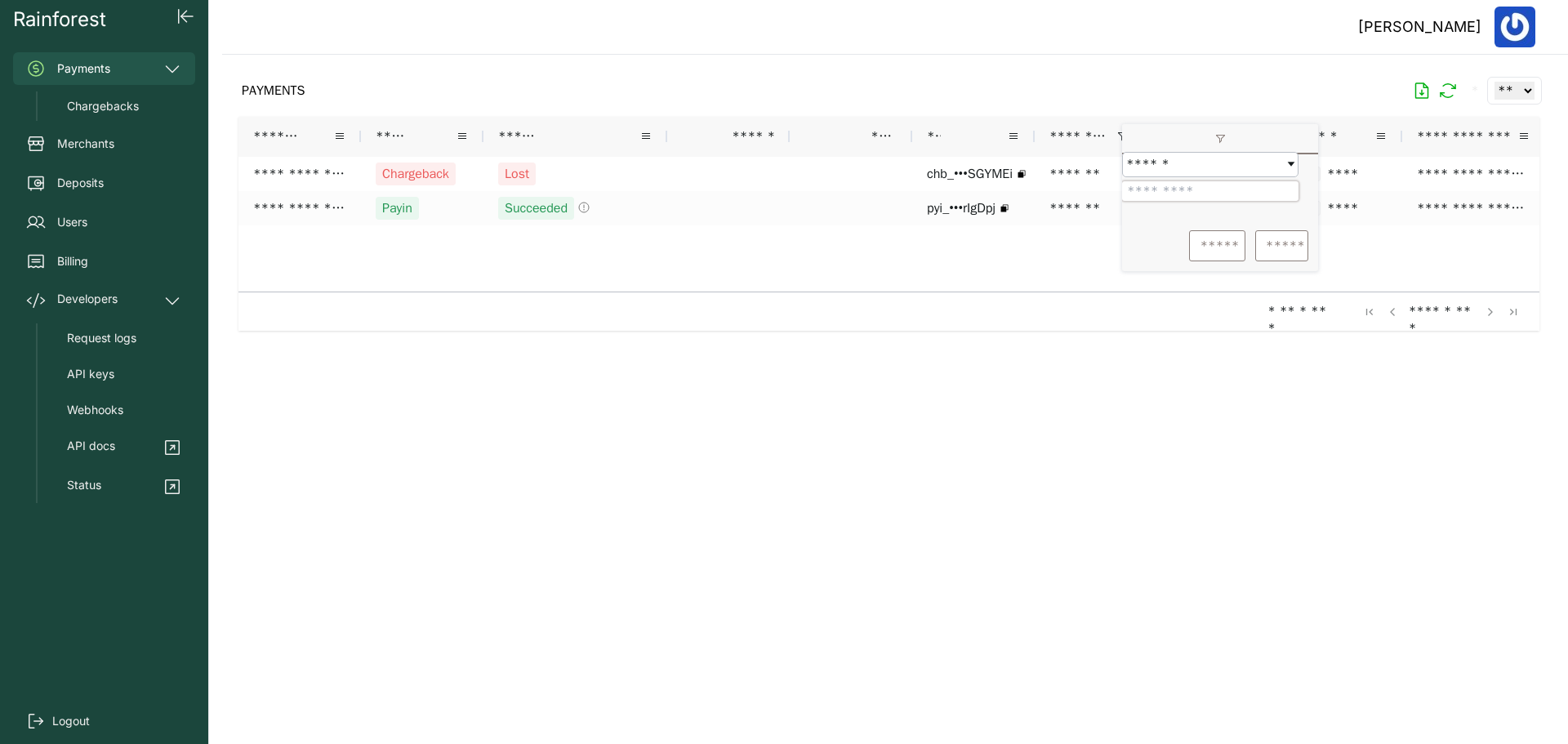 drag, startPoint x: 1204, startPoint y: 206, endPoint x: 1127, endPoint y: 204, distance: 77.02597 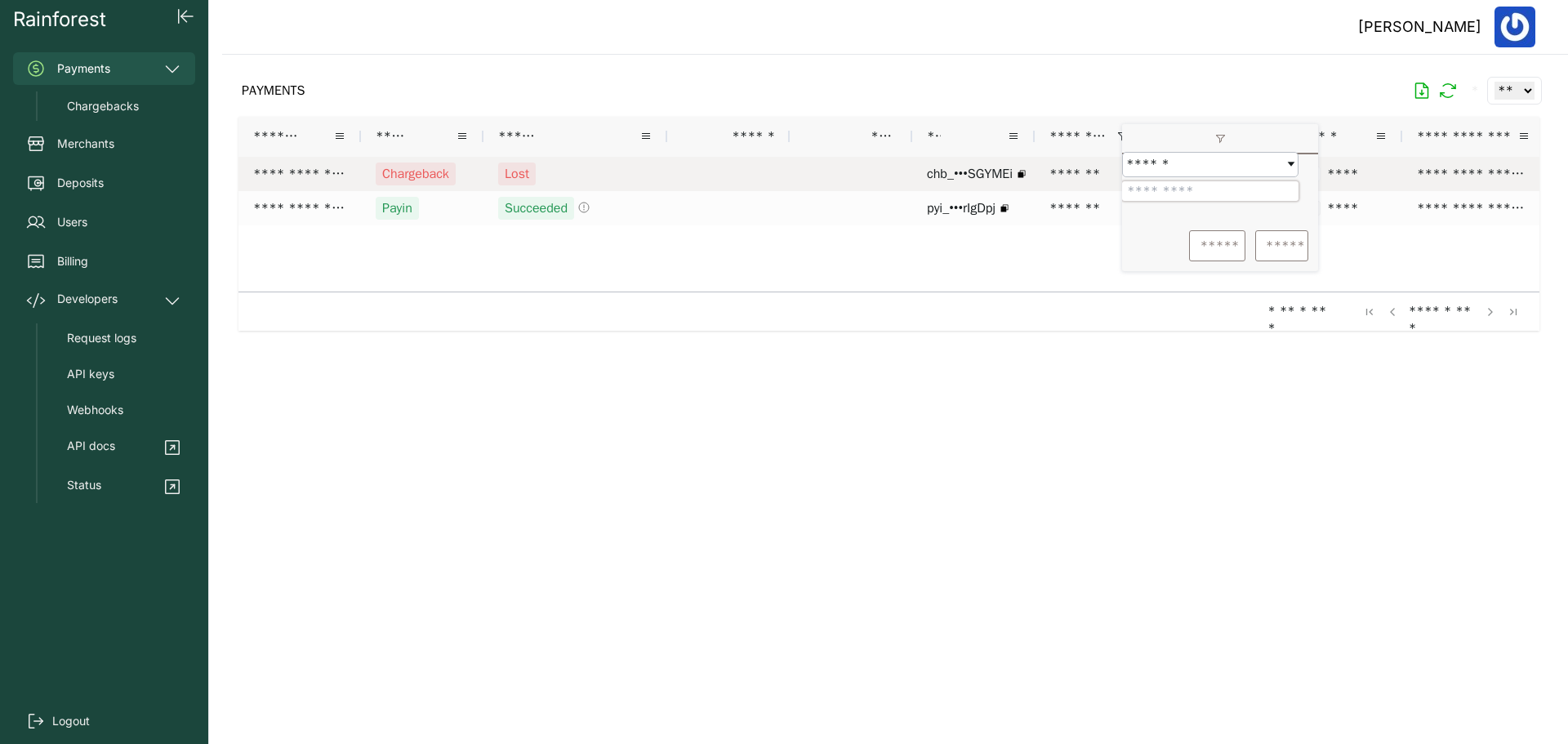 paste 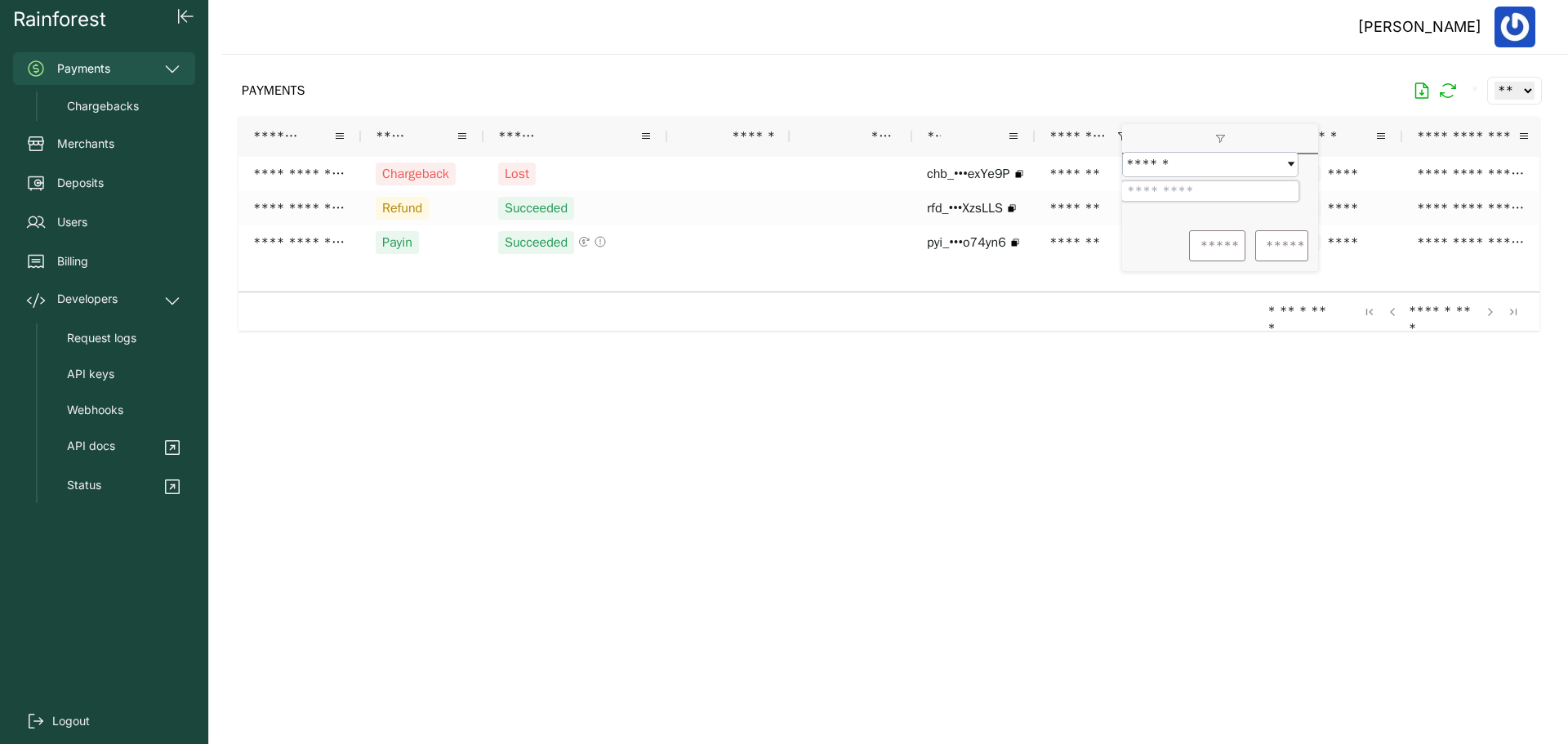 drag, startPoint x: 1205, startPoint y: 205, endPoint x: 1126, endPoint y: 198, distance: 79.30952 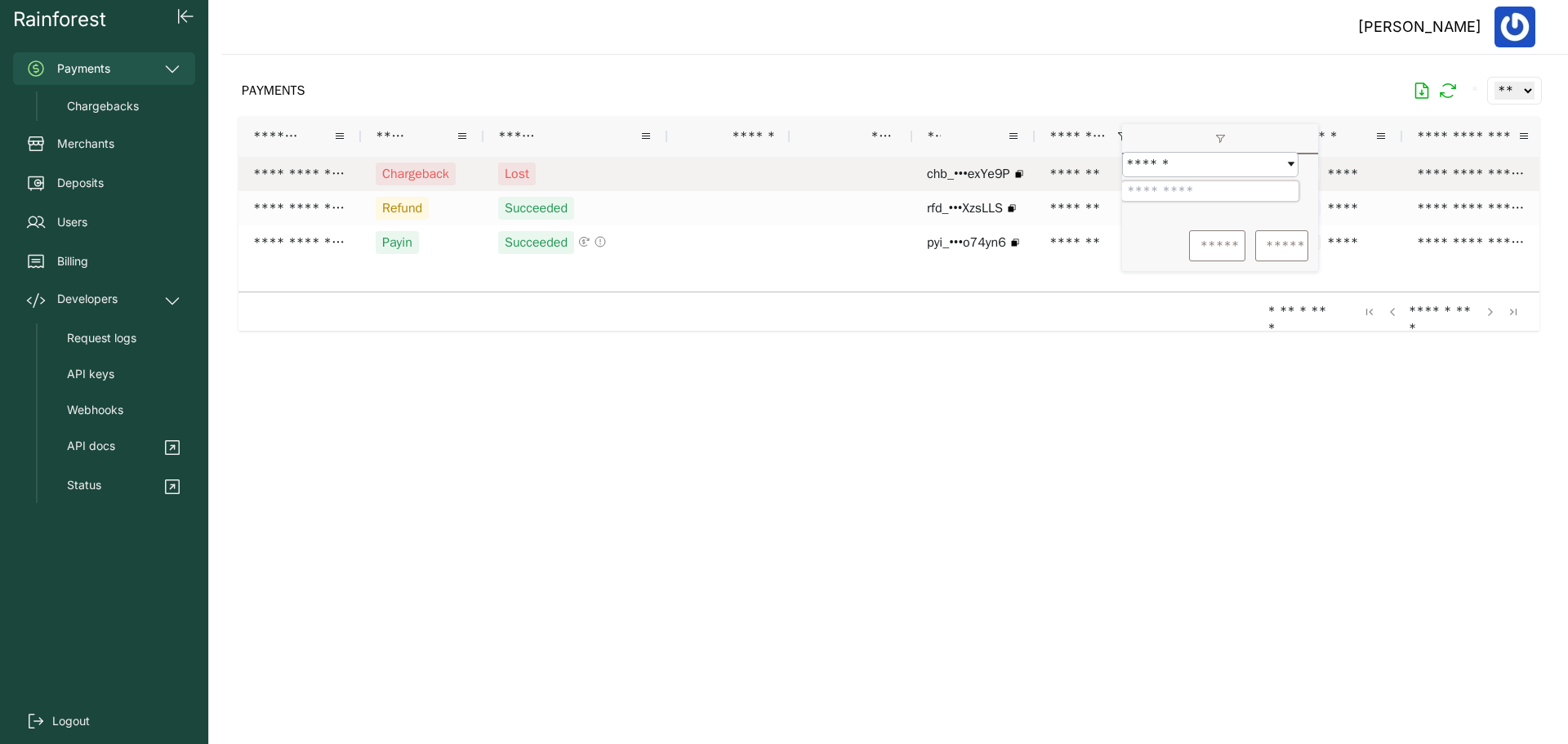 paste 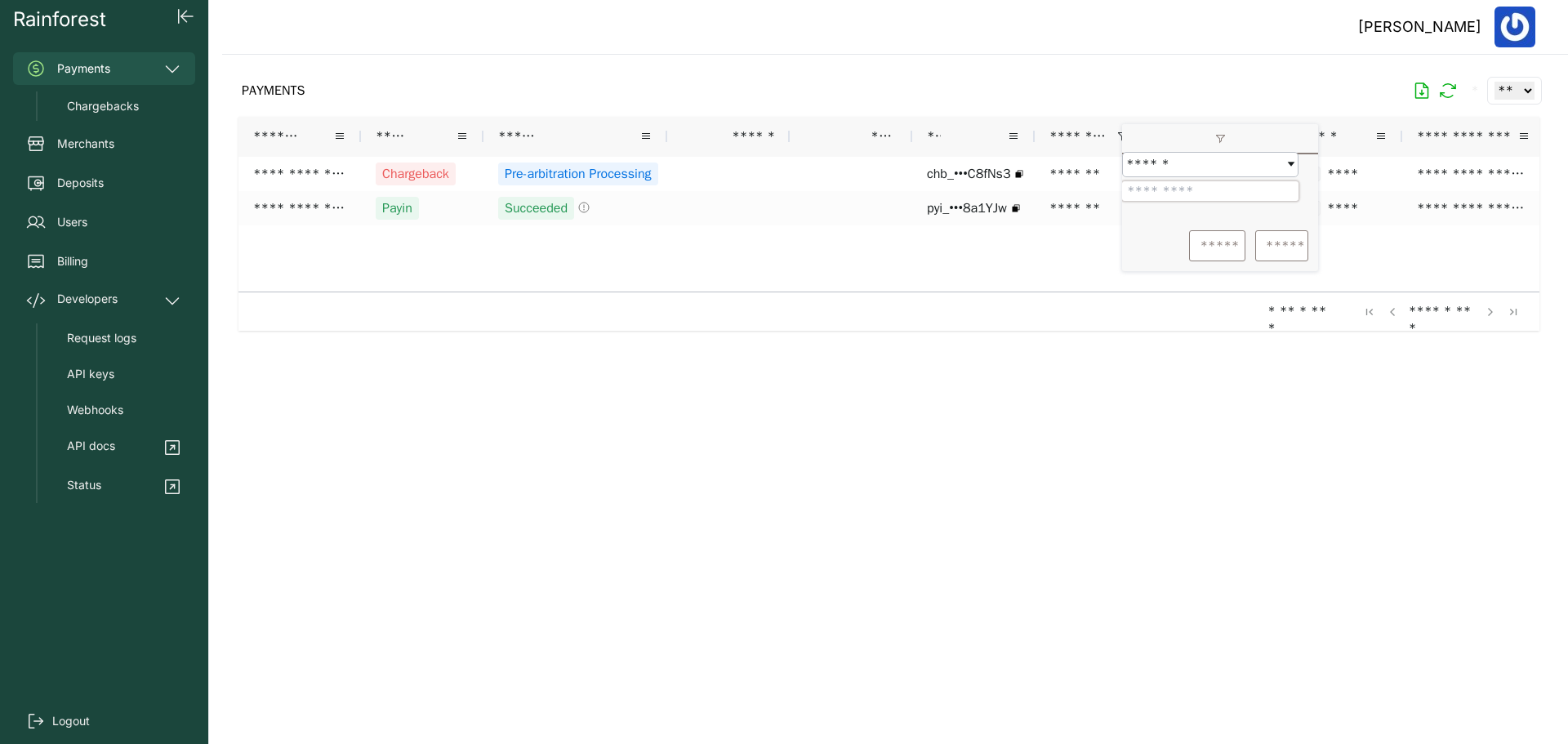 drag, startPoint x: 1202, startPoint y: 207, endPoint x: 1134, endPoint y: 207, distance: 68 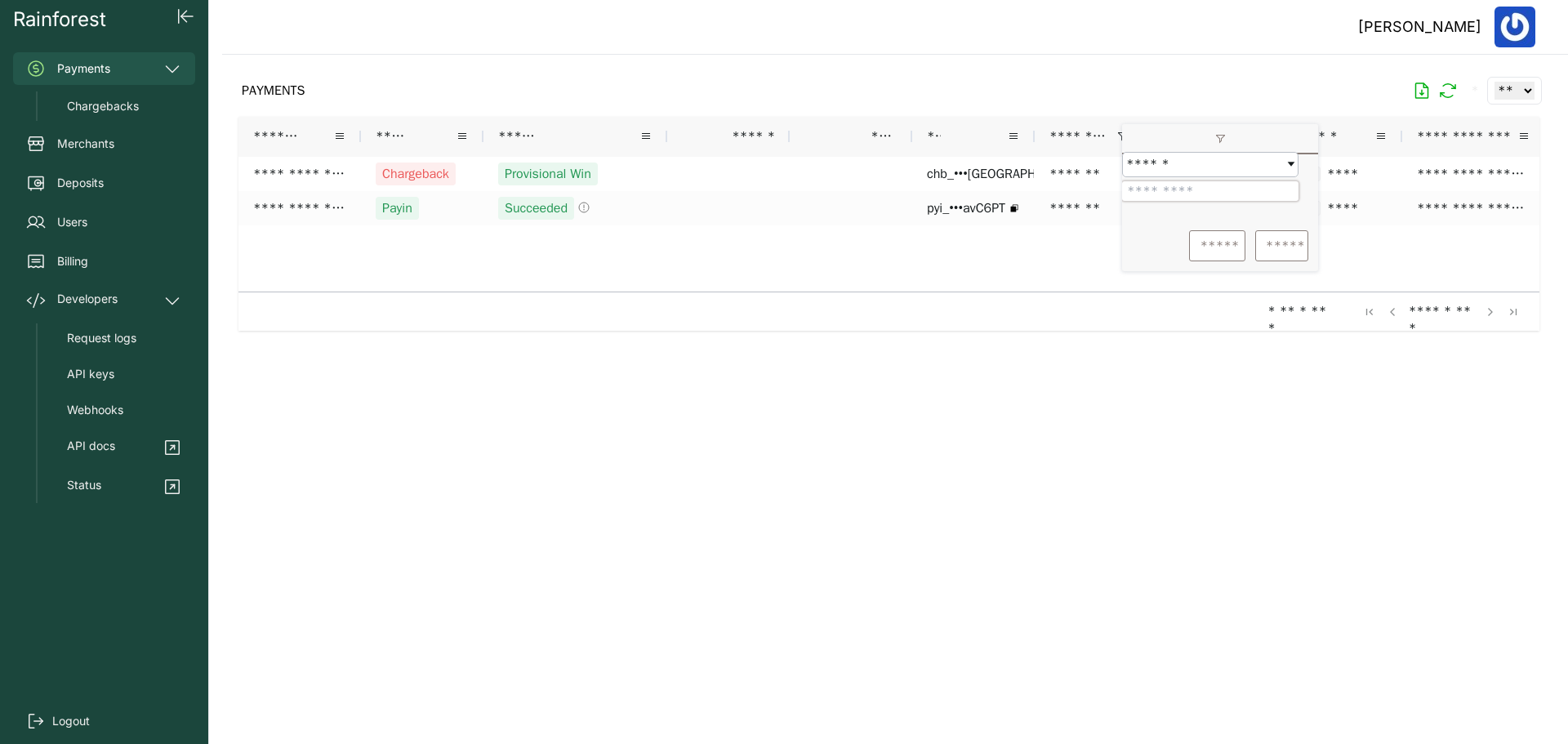 drag, startPoint x: 1200, startPoint y: 204, endPoint x: 1485, endPoint y: 338, distance: 314.93015 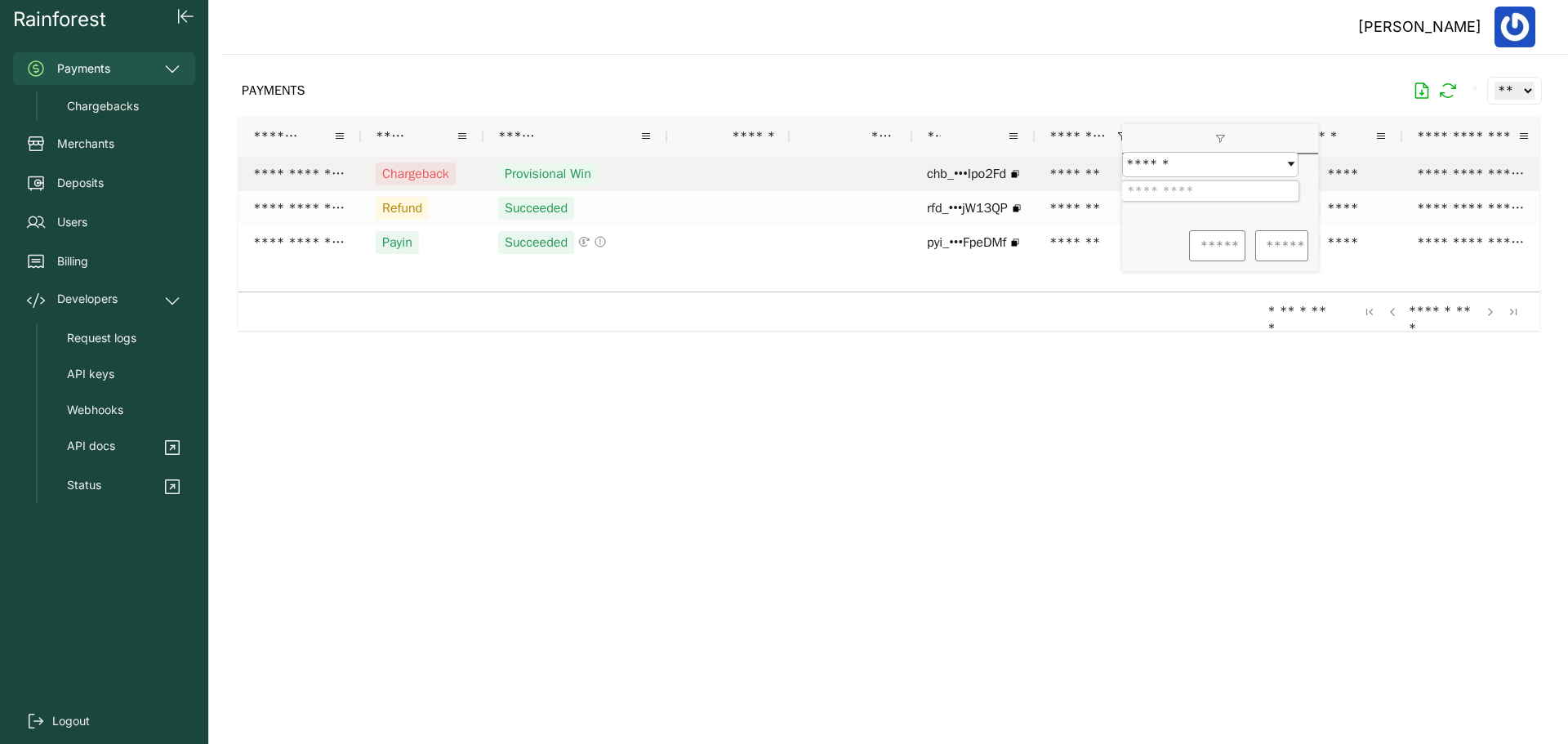 drag, startPoint x: 1218, startPoint y: 208, endPoint x: 1120, endPoint y: 190, distance: 99.63935 